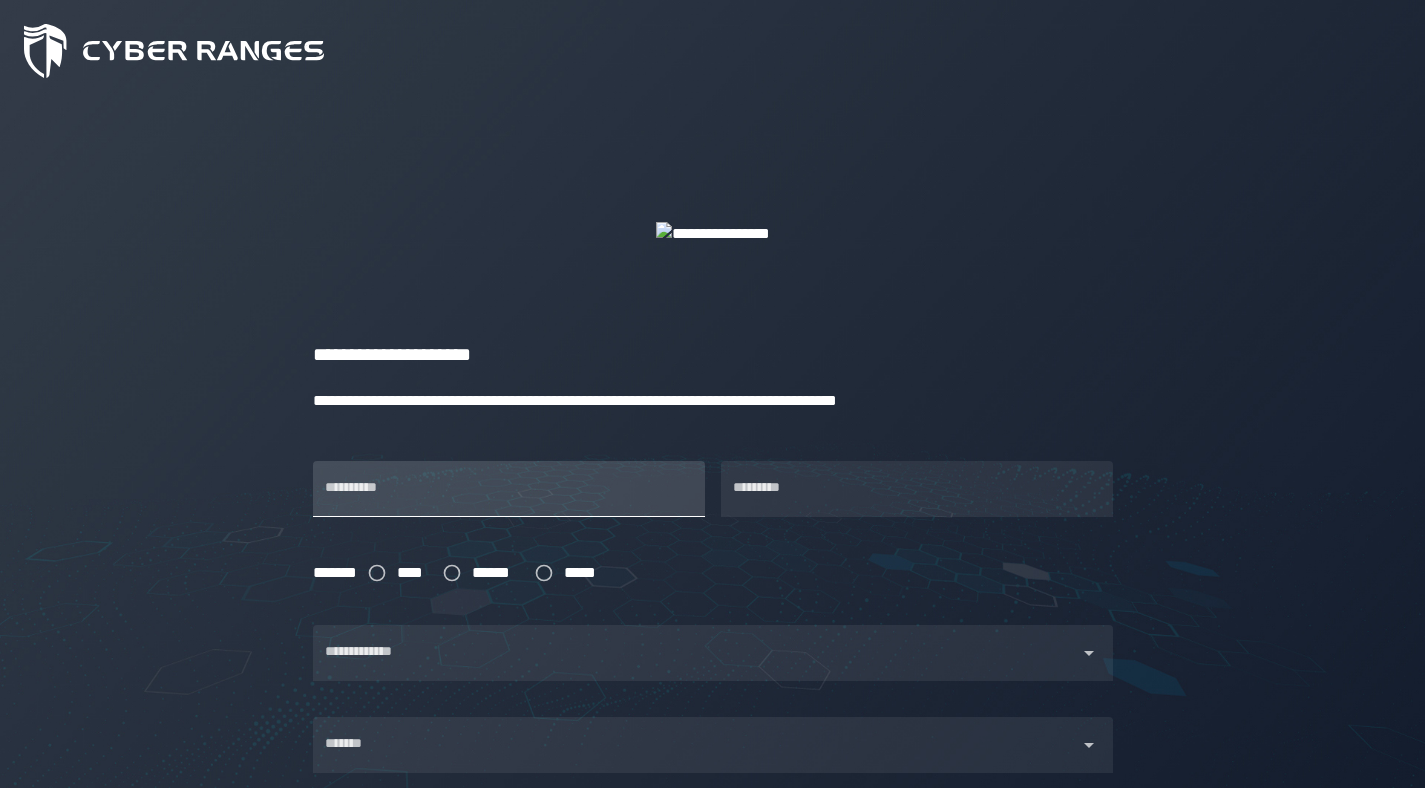 scroll, scrollTop: 0, scrollLeft: 0, axis: both 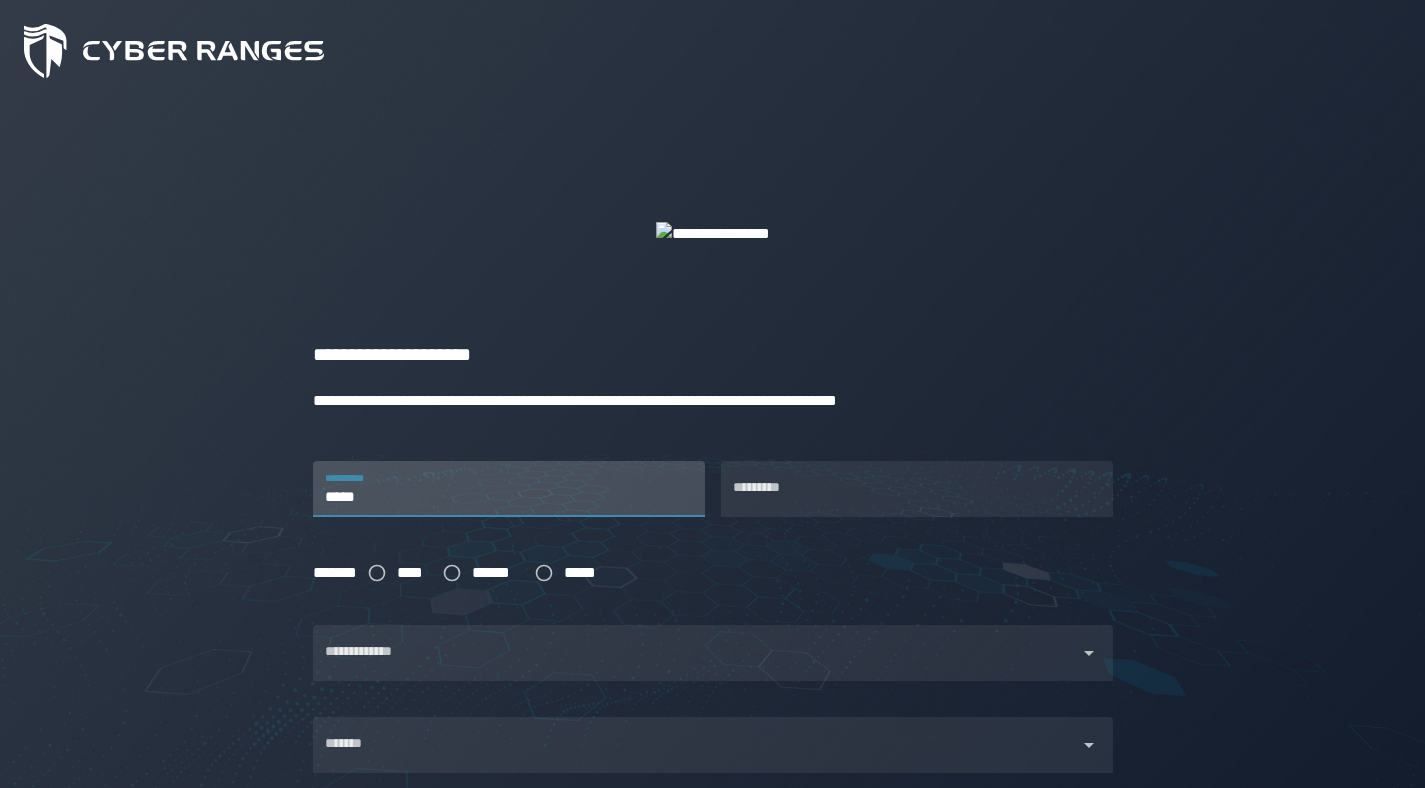 type on "*****" 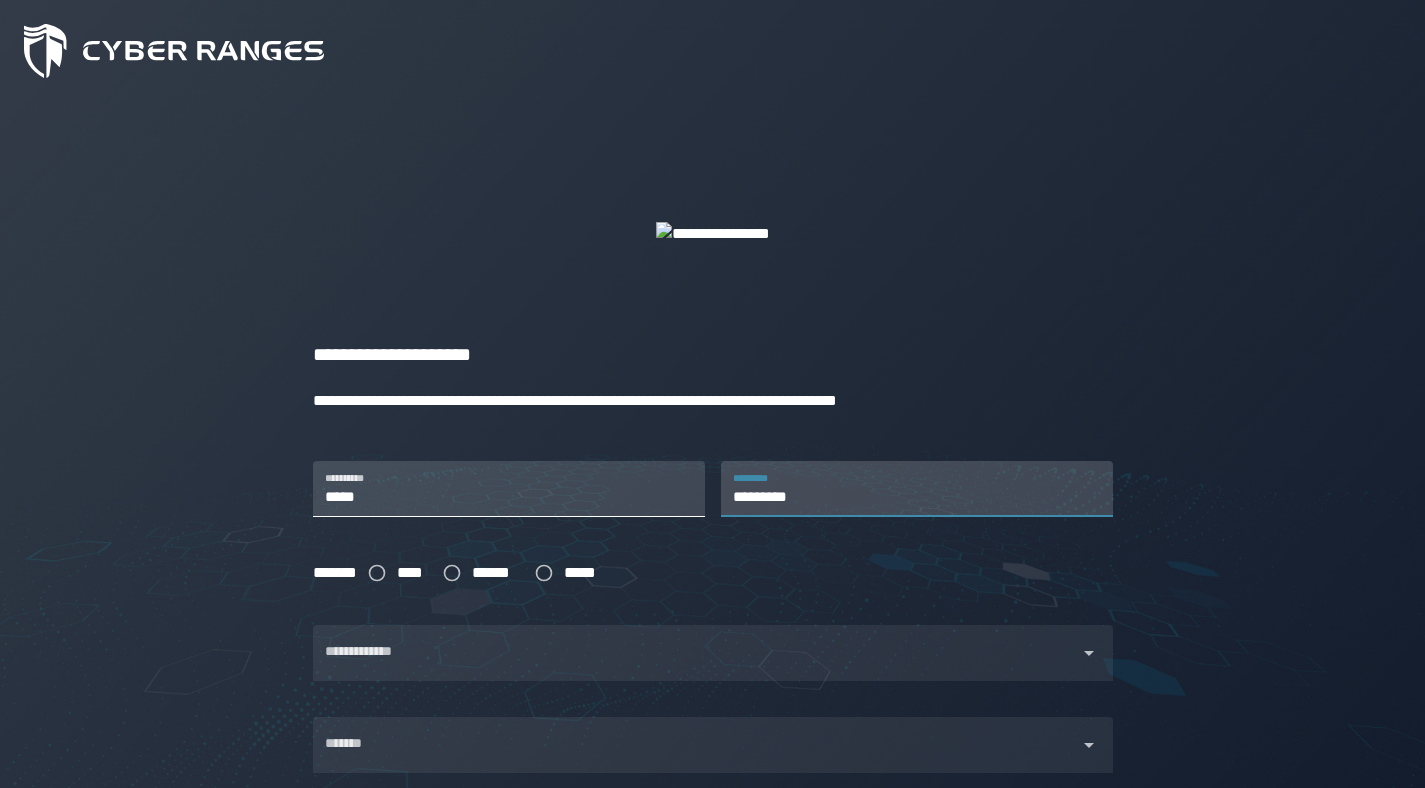 type on "*********" 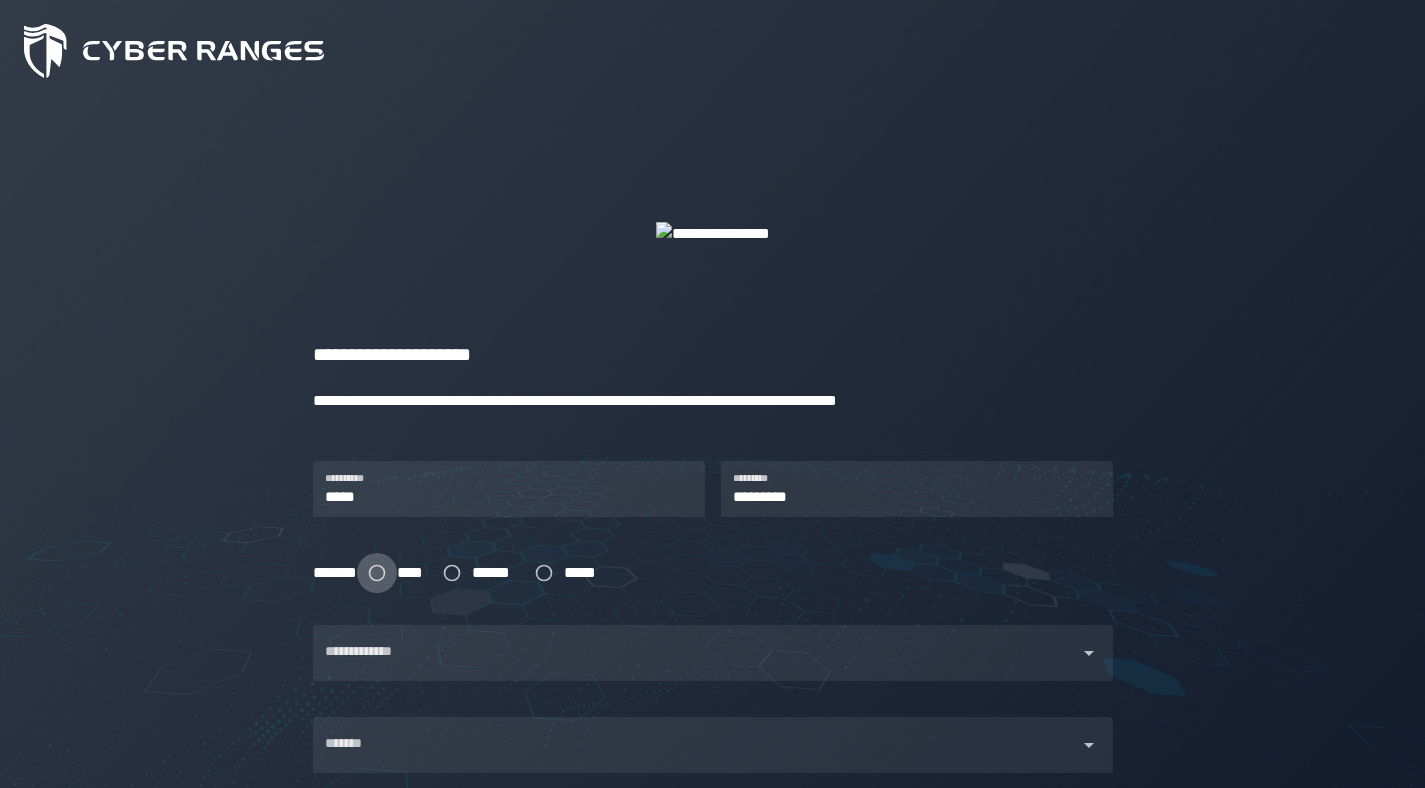 click at bounding box center (377, 573) 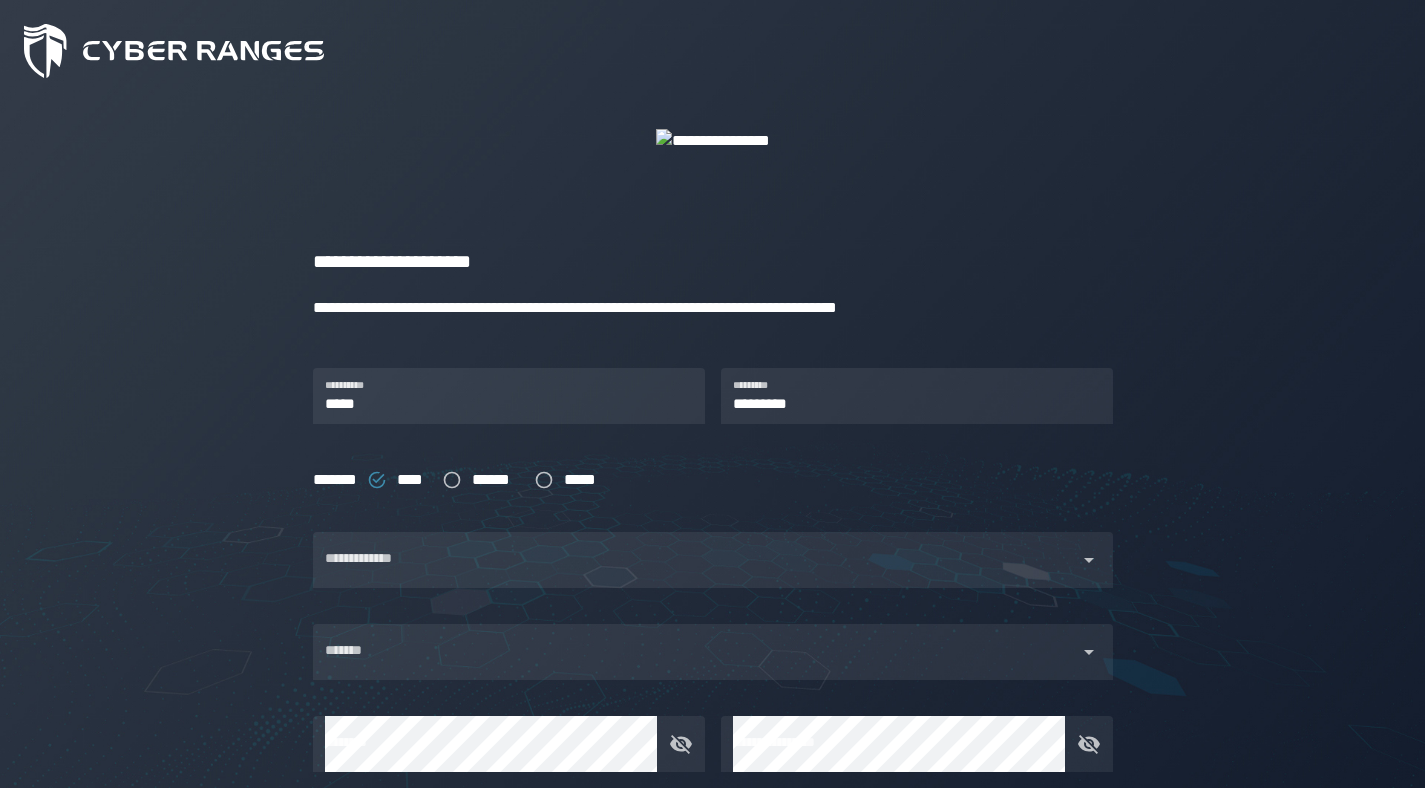 scroll, scrollTop: 122, scrollLeft: 0, axis: vertical 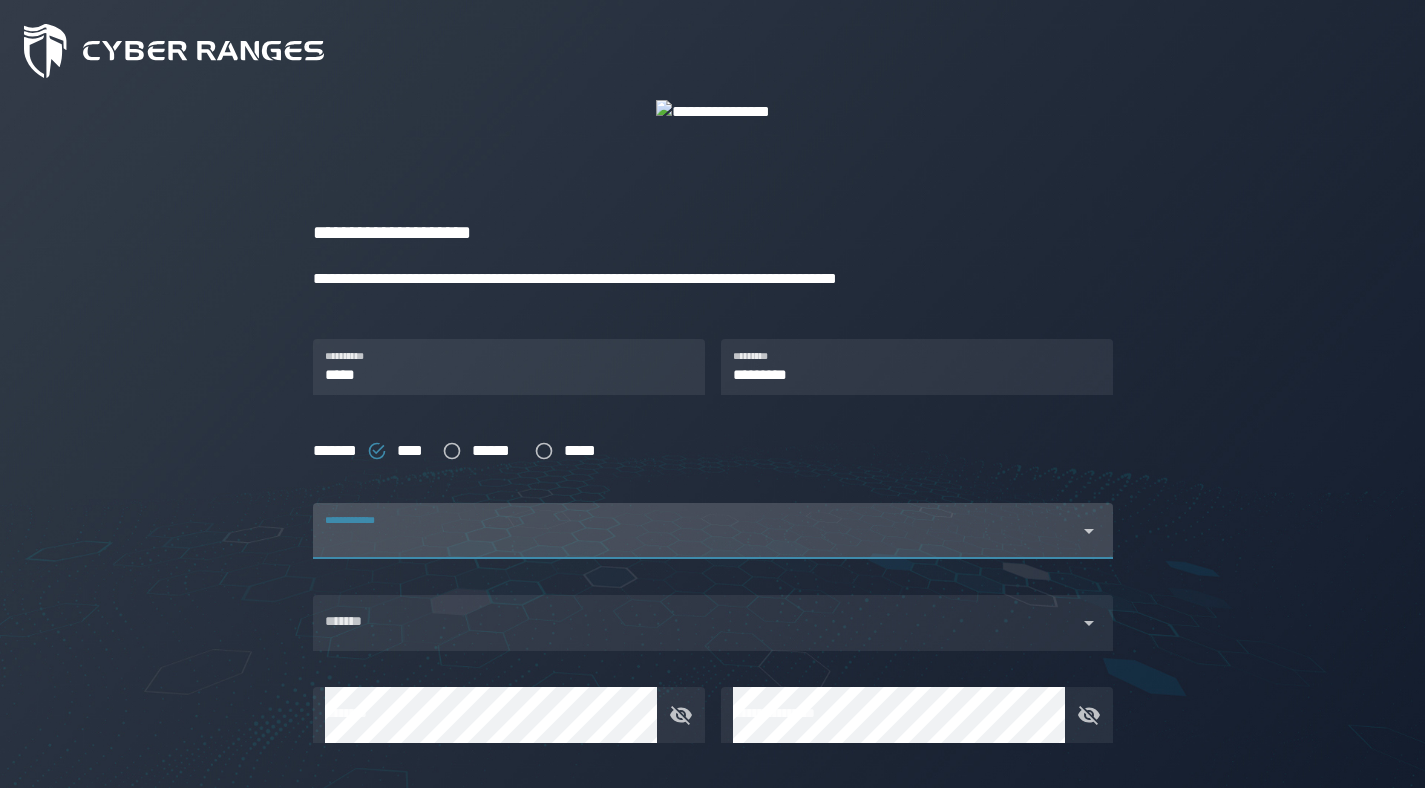 click on "**********" at bounding box center [695, 531] 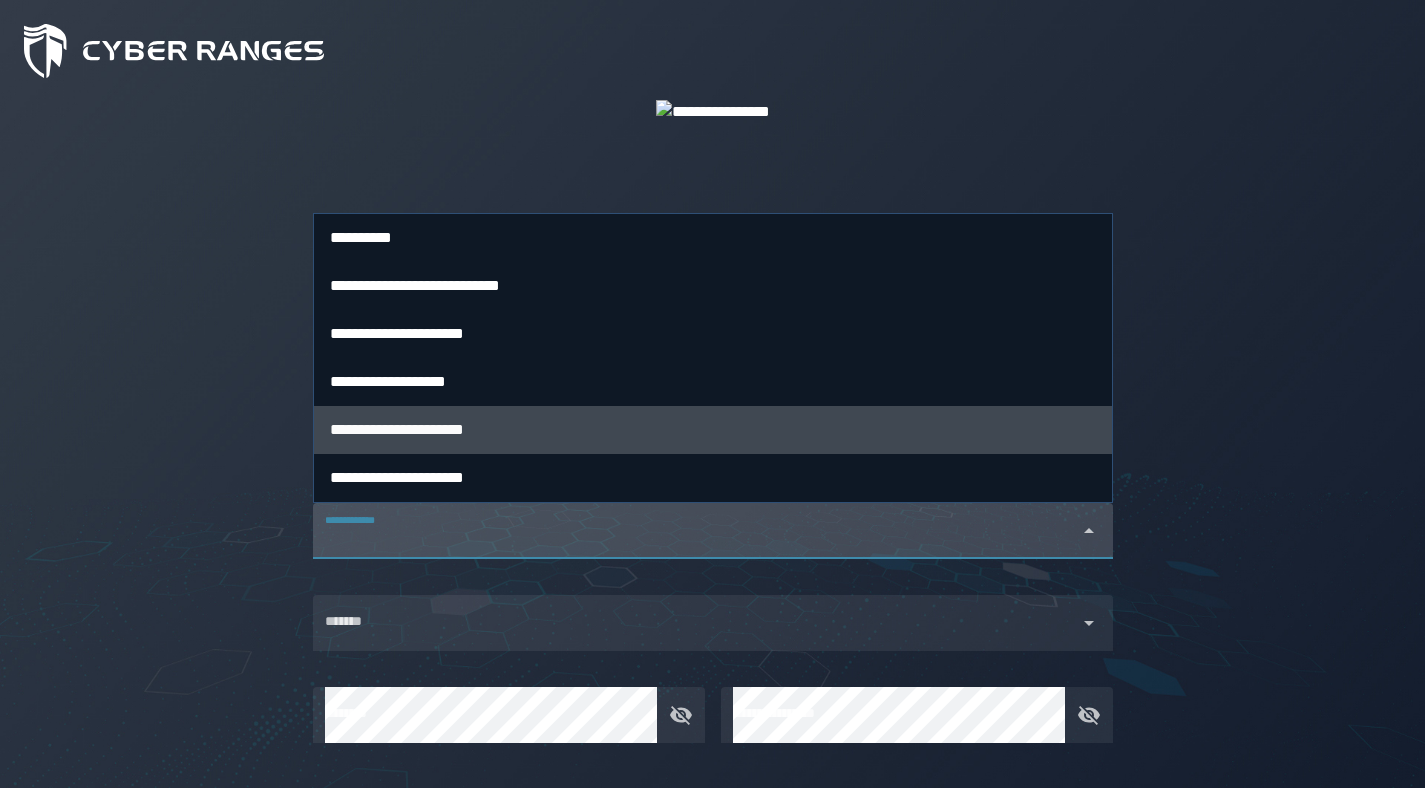 click on "[FIRST] [LAST] [NUMBER] [STREET] [CITY] [STATE] [POSTAL_CODE] [COUNTRY] [PHONE] [EMAIL]" 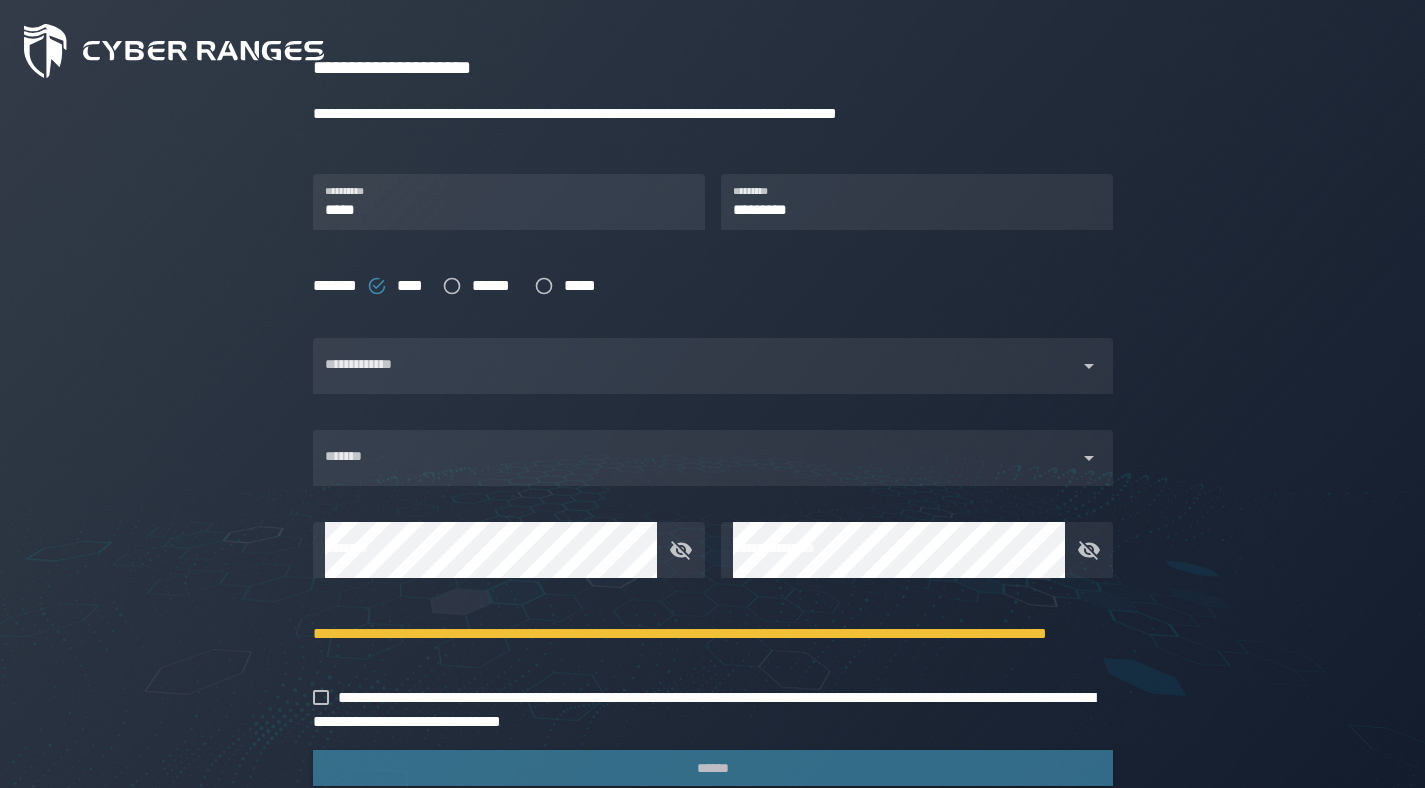scroll, scrollTop: 318, scrollLeft: 0, axis: vertical 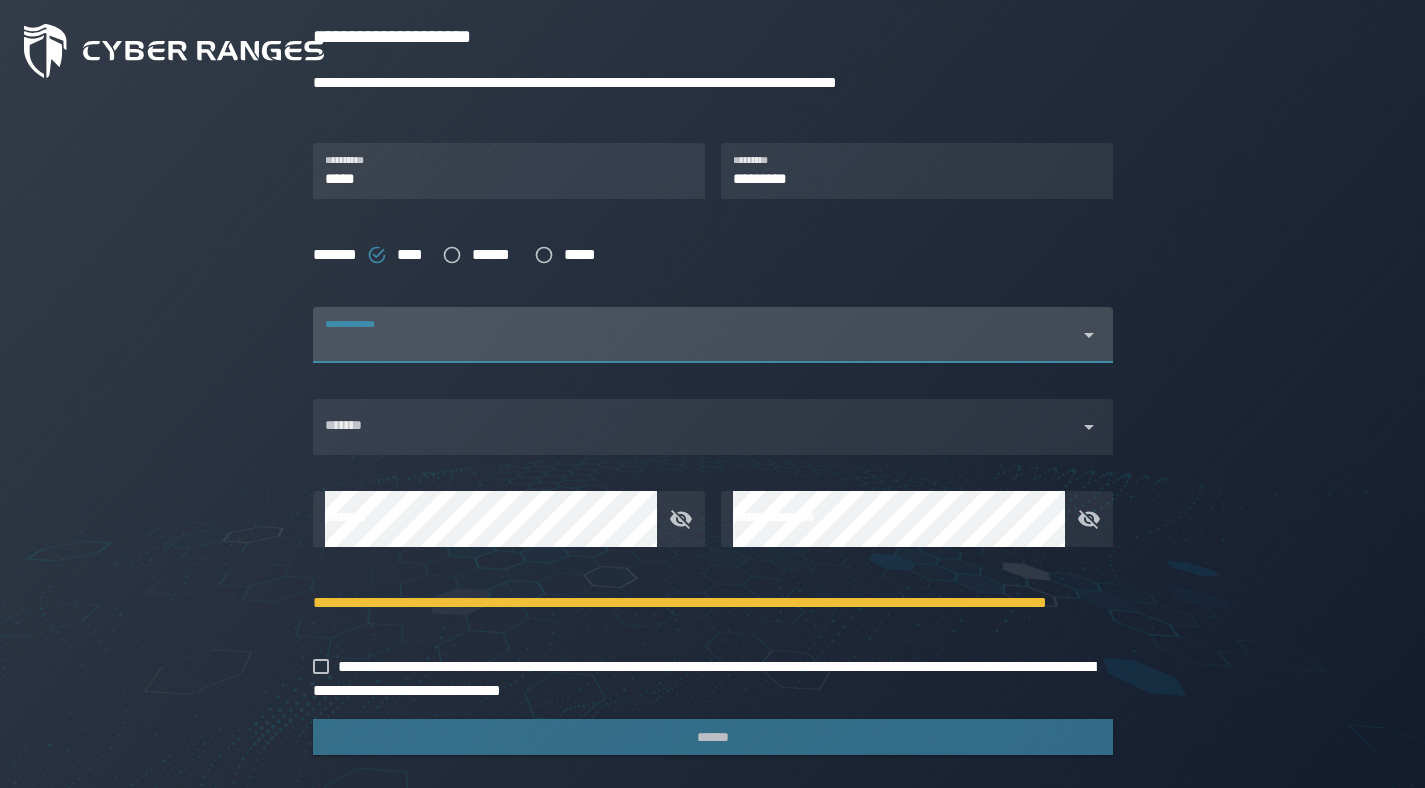 click on "**********" at bounding box center [695, 335] 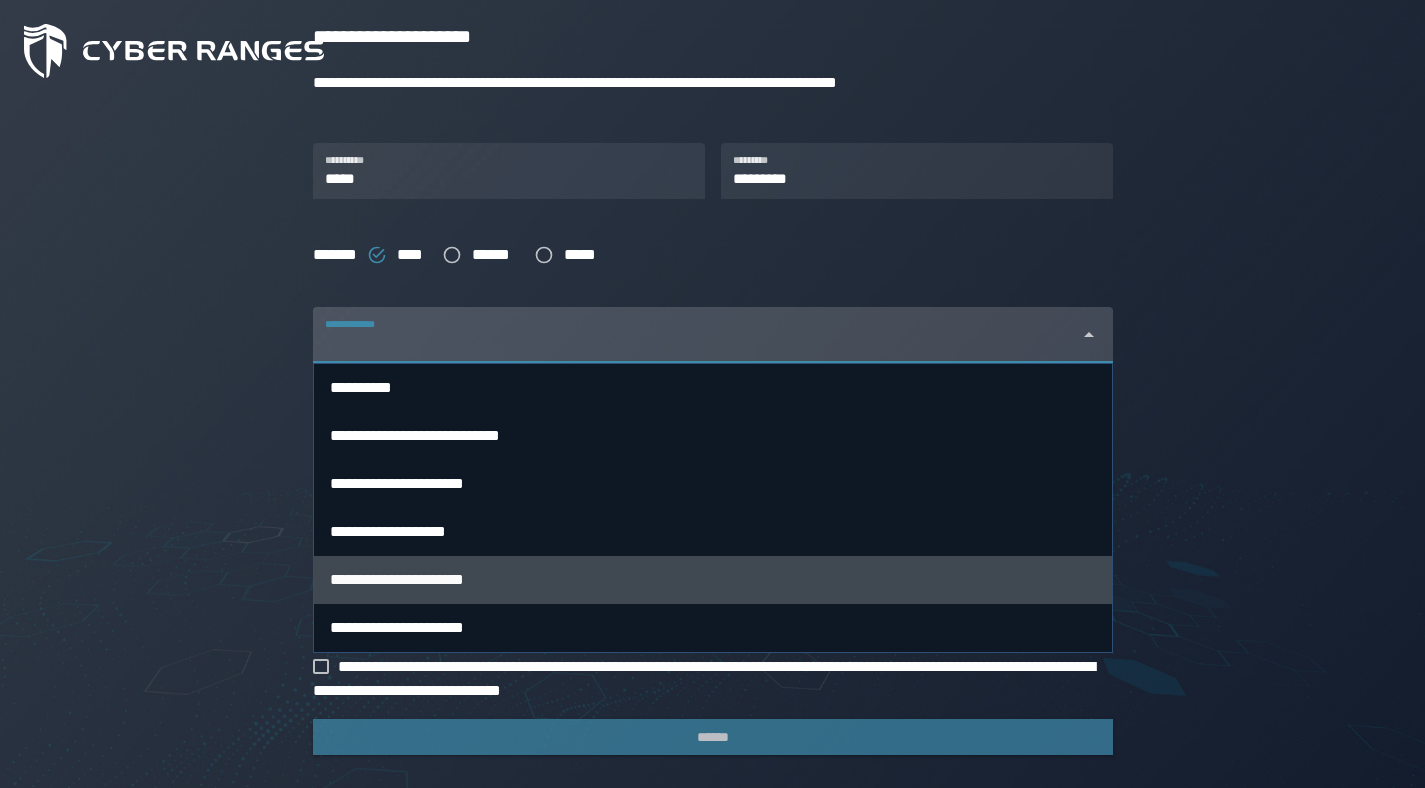 click on "**********" at bounding box center (397, 579) 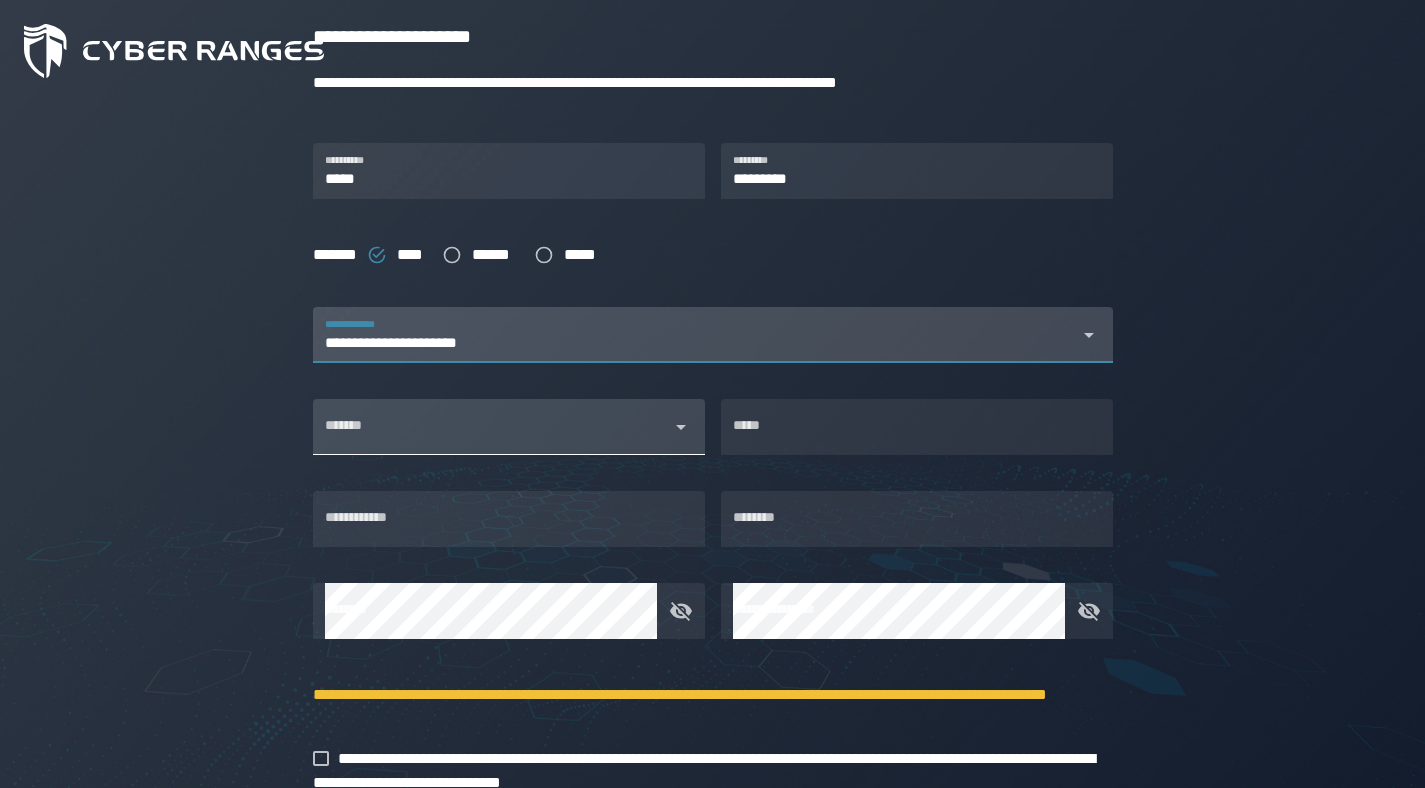 click on "*******" at bounding box center [491, 435] 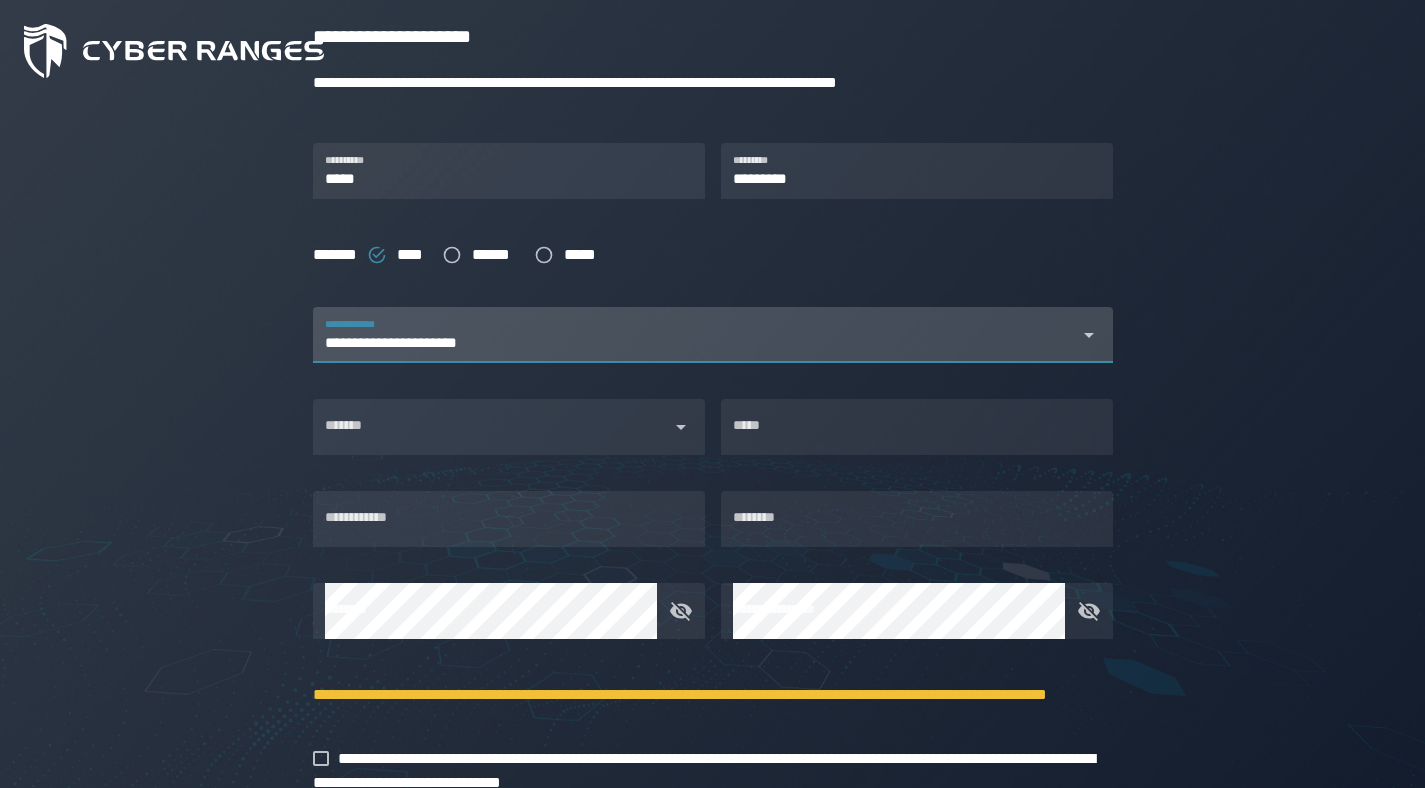 click on "**********" at bounding box center (695, 347) 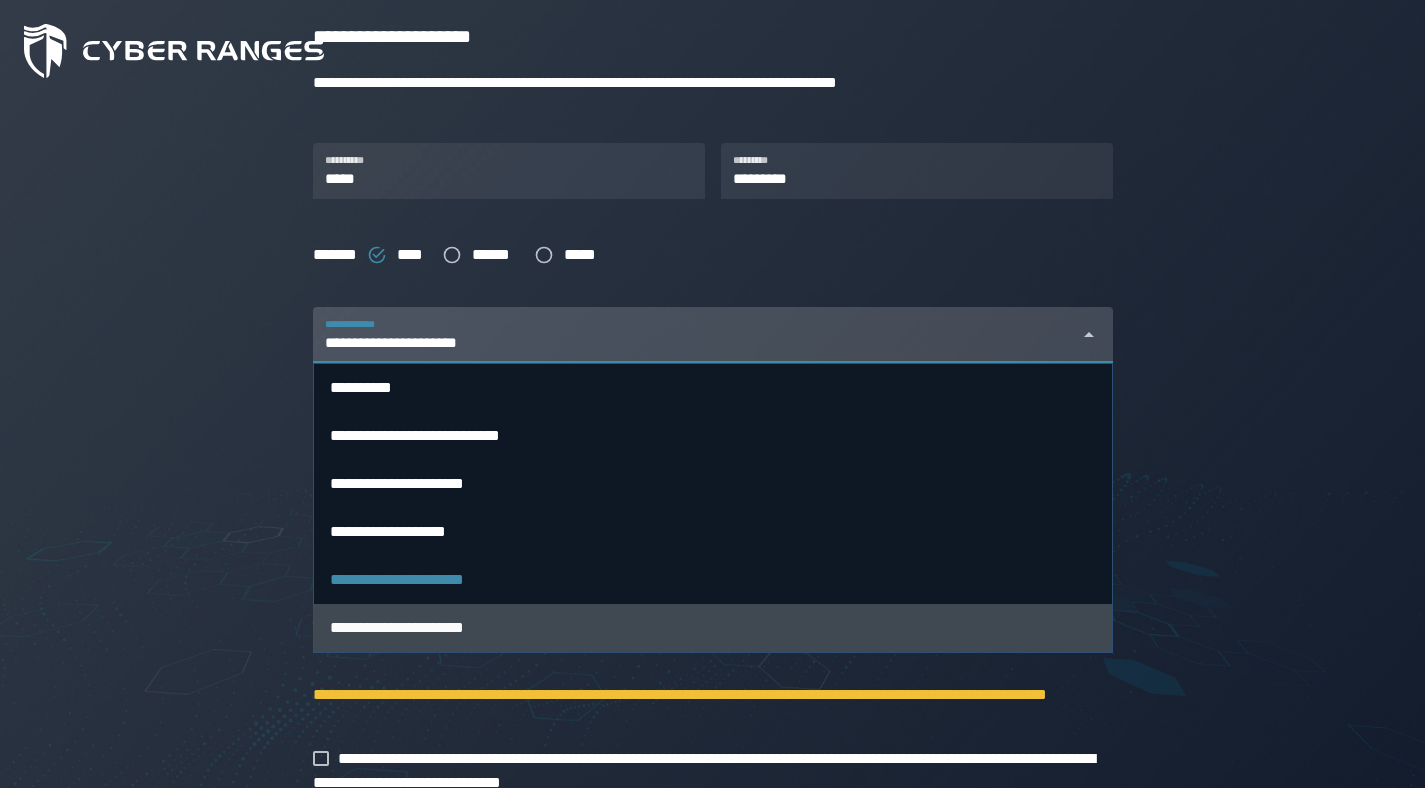 click on "**********" at bounding box center (397, 627) 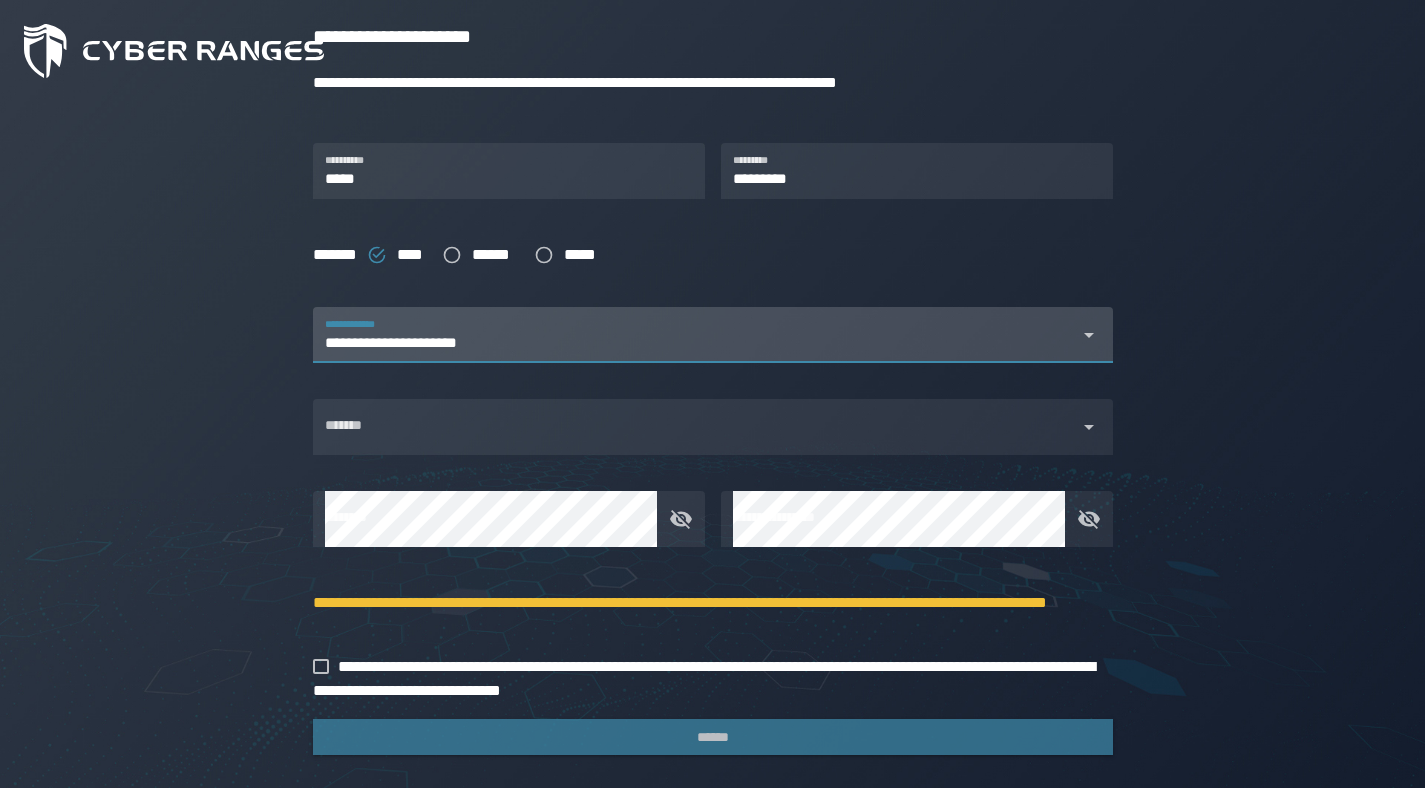 scroll, scrollTop: 0, scrollLeft: 0, axis: both 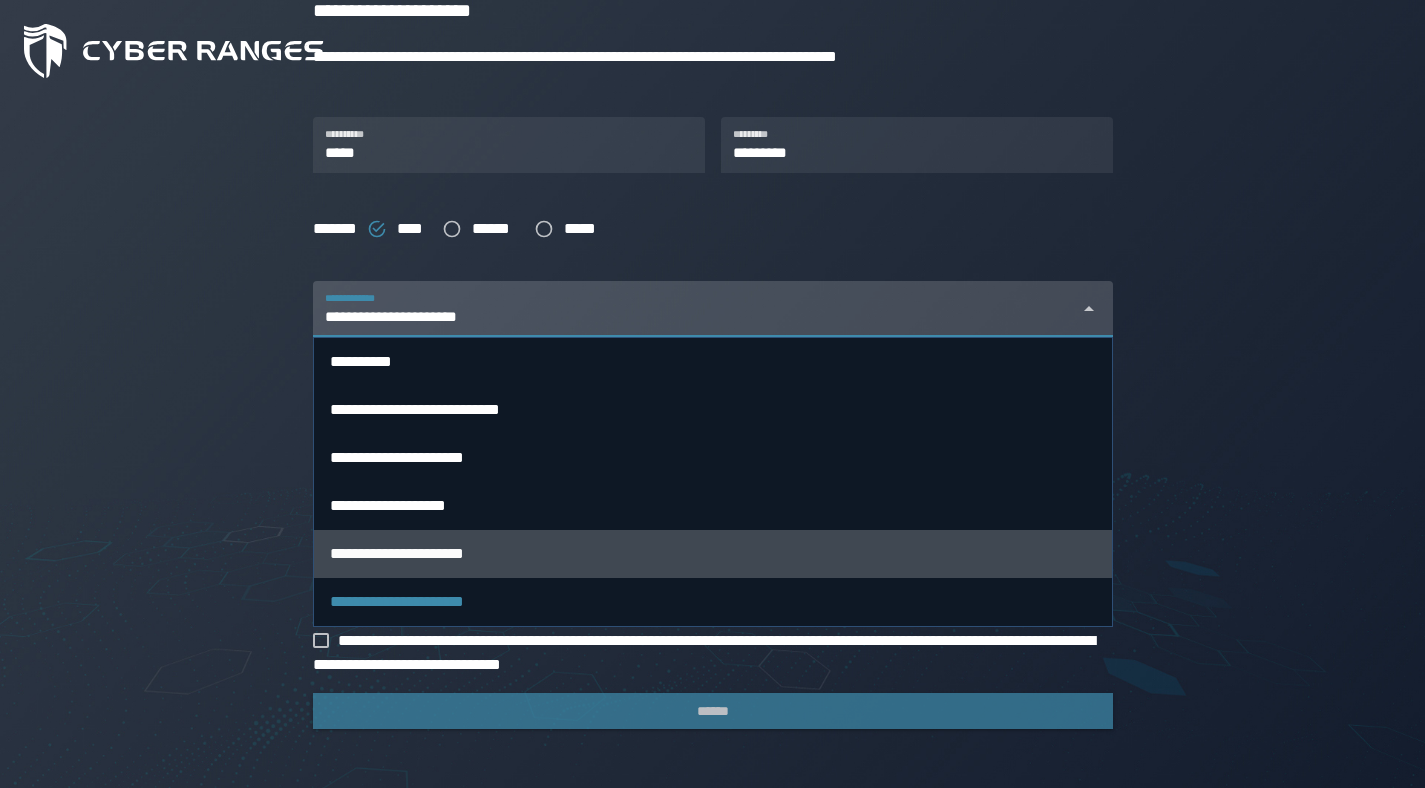 click on "**********" at bounding box center (397, 553) 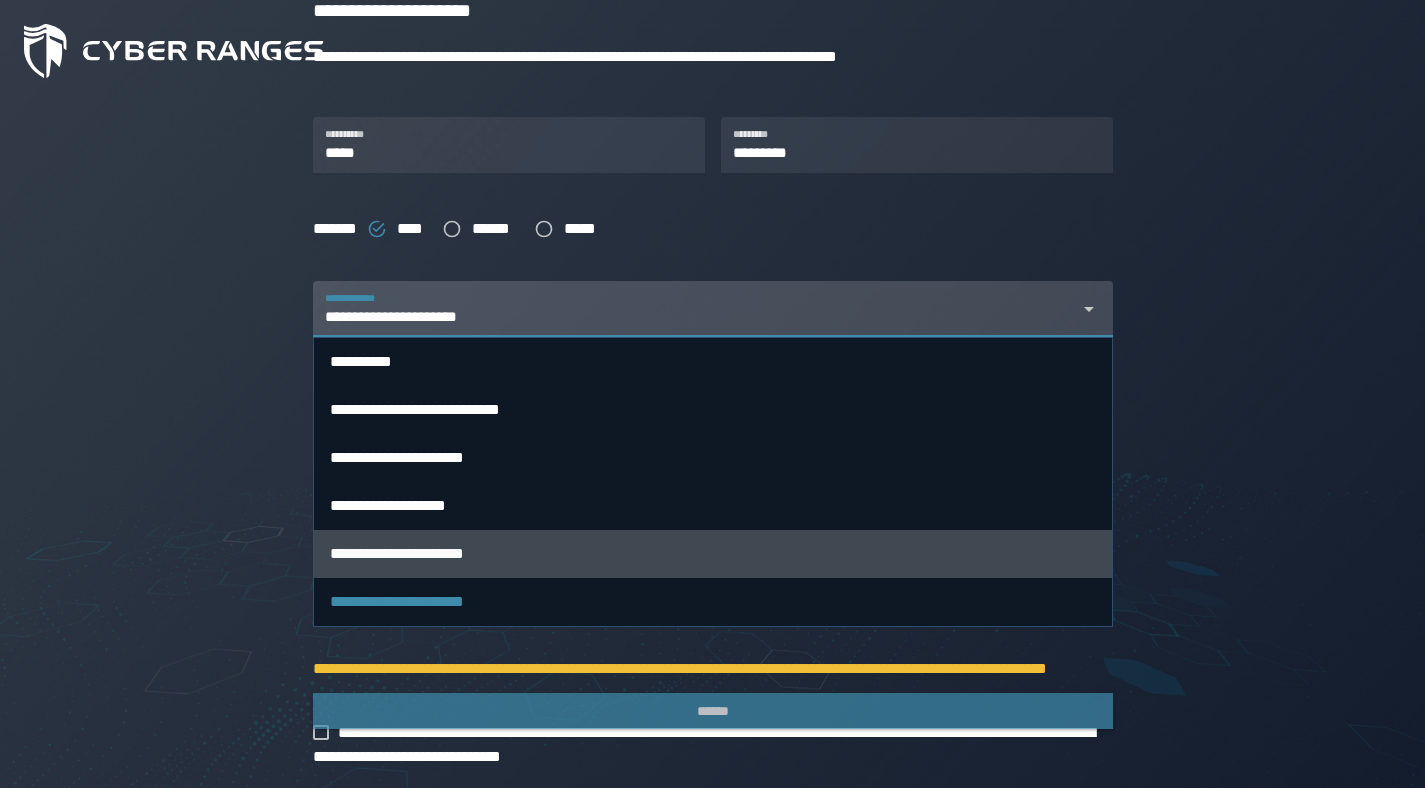 scroll, scrollTop: 0, scrollLeft: 148, axis: horizontal 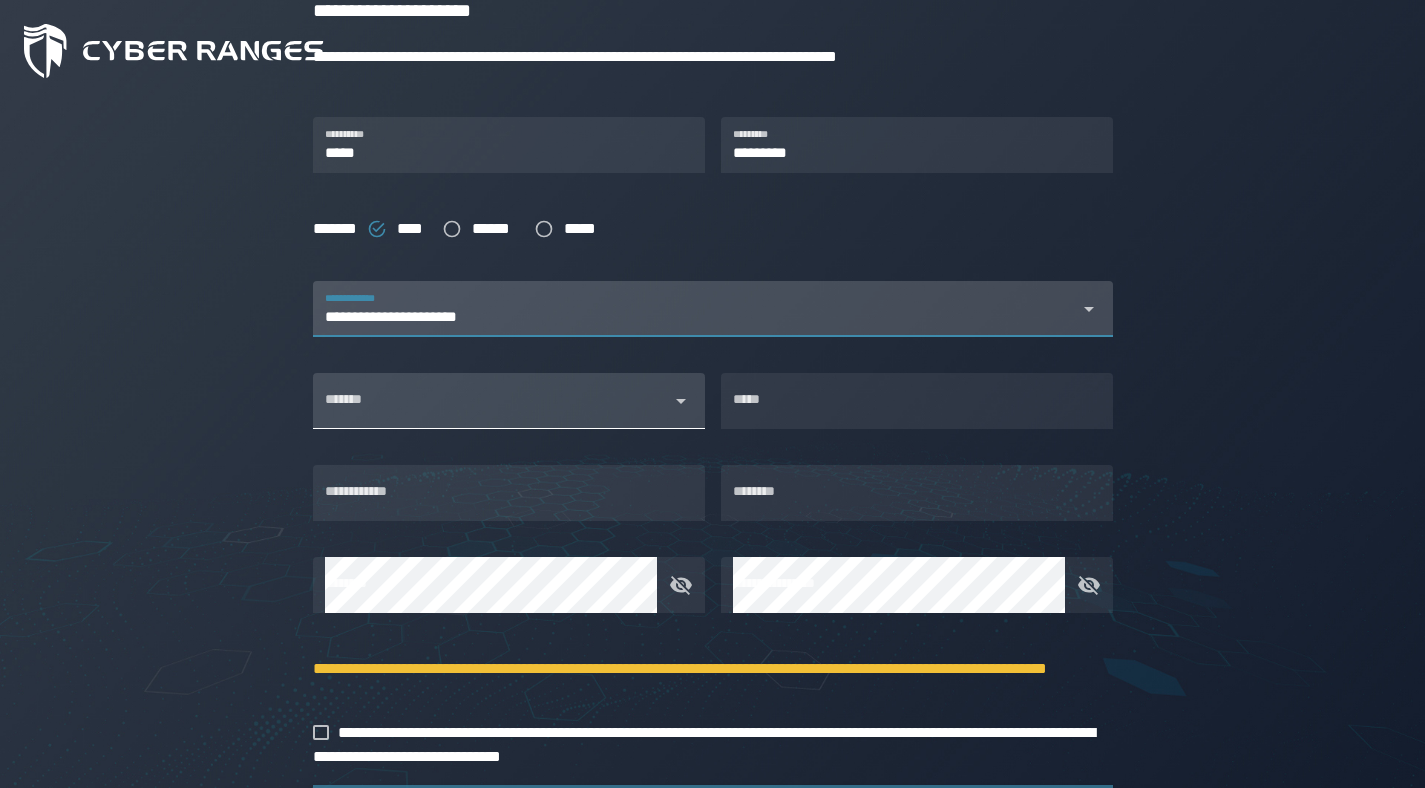 click on "*******" at bounding box center [491, 409] 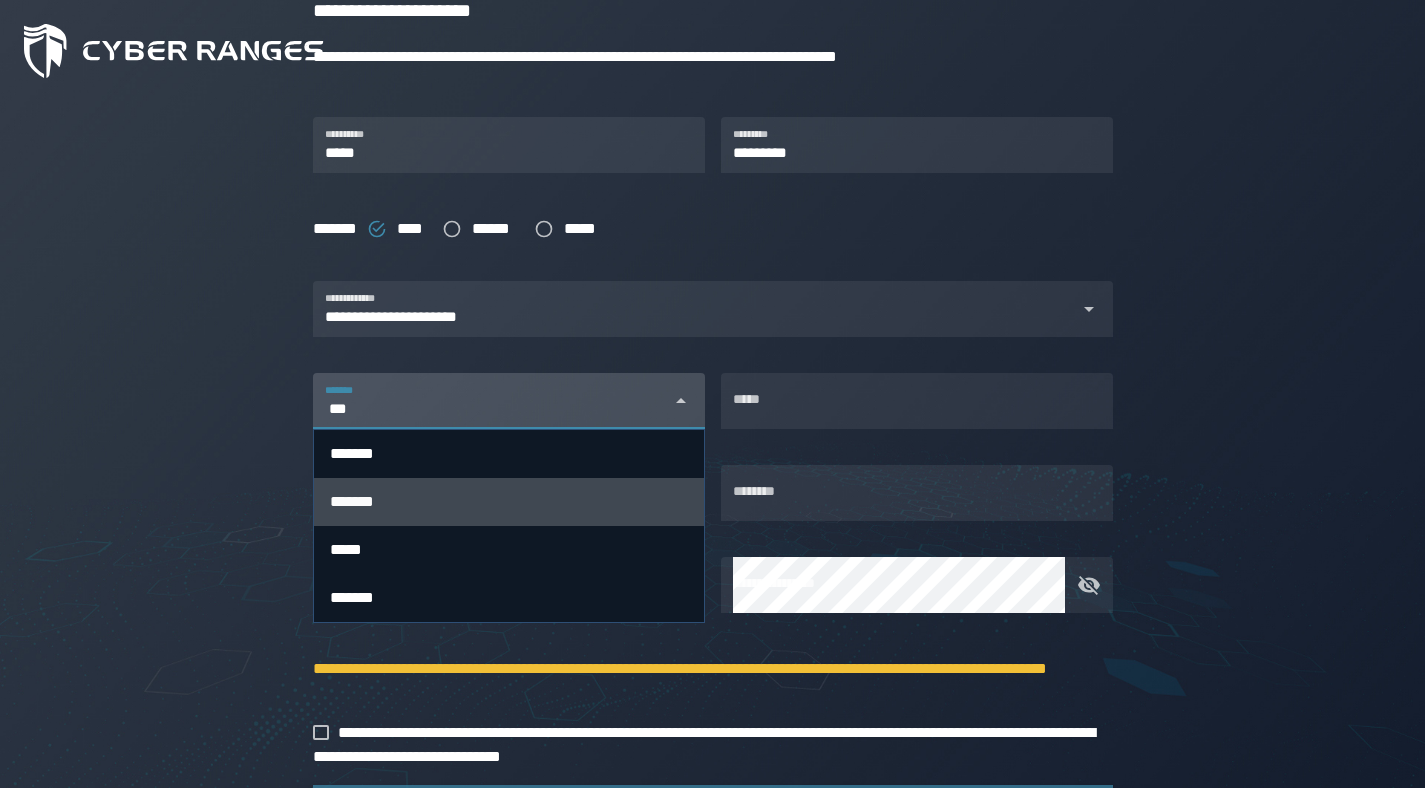 type on "***" 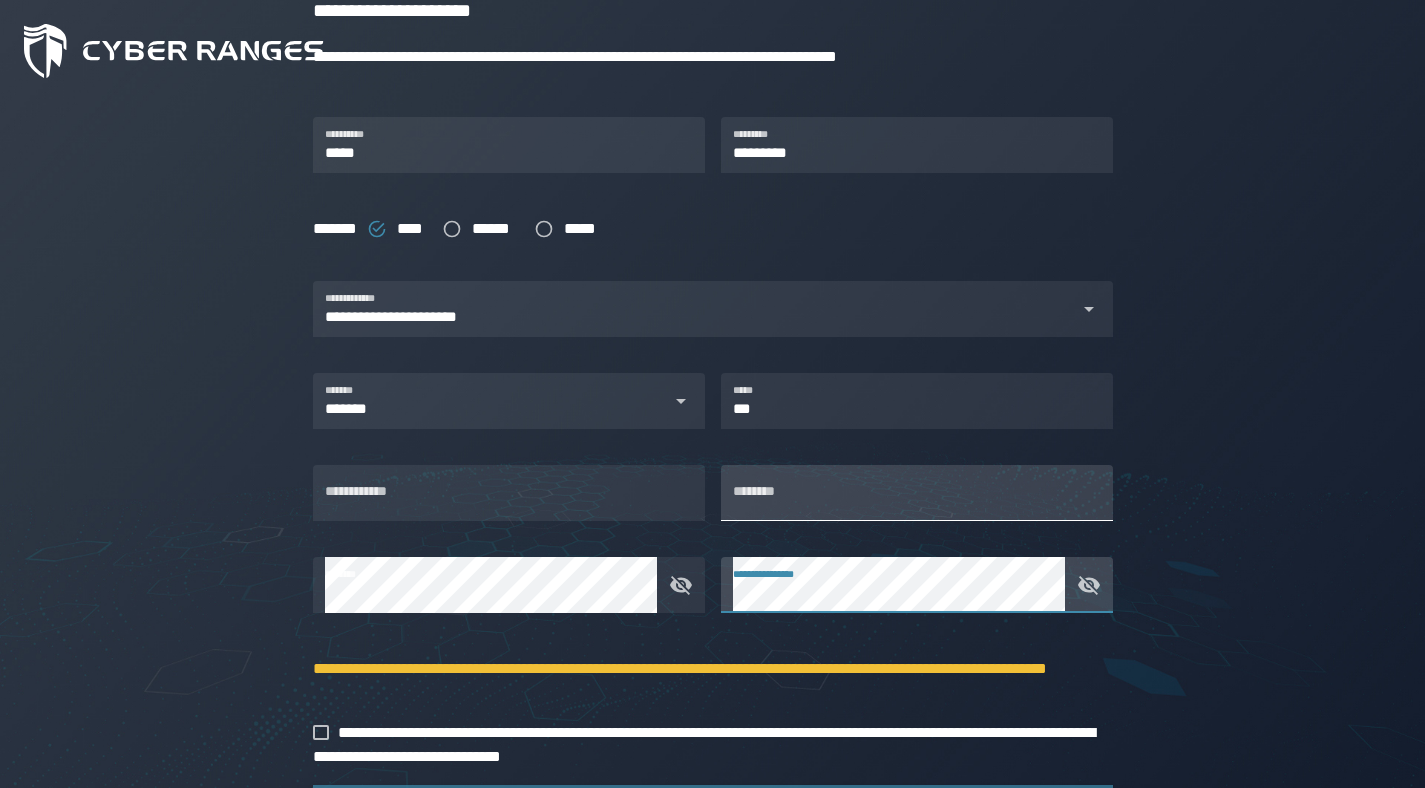 click on "********" at bounding box center (917, 493) 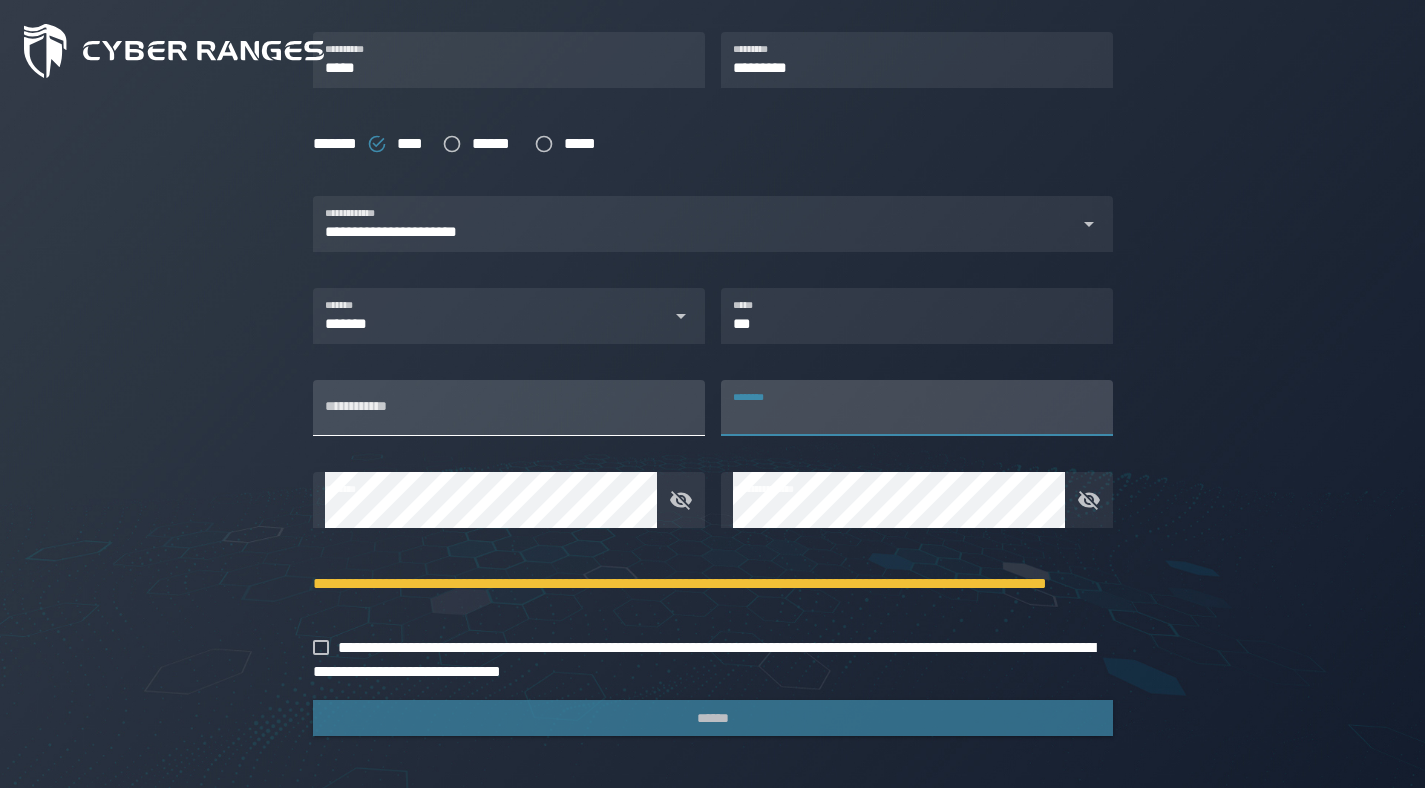 scroll, scrollTop: 441, scrollLeft: 0, axis: vertical 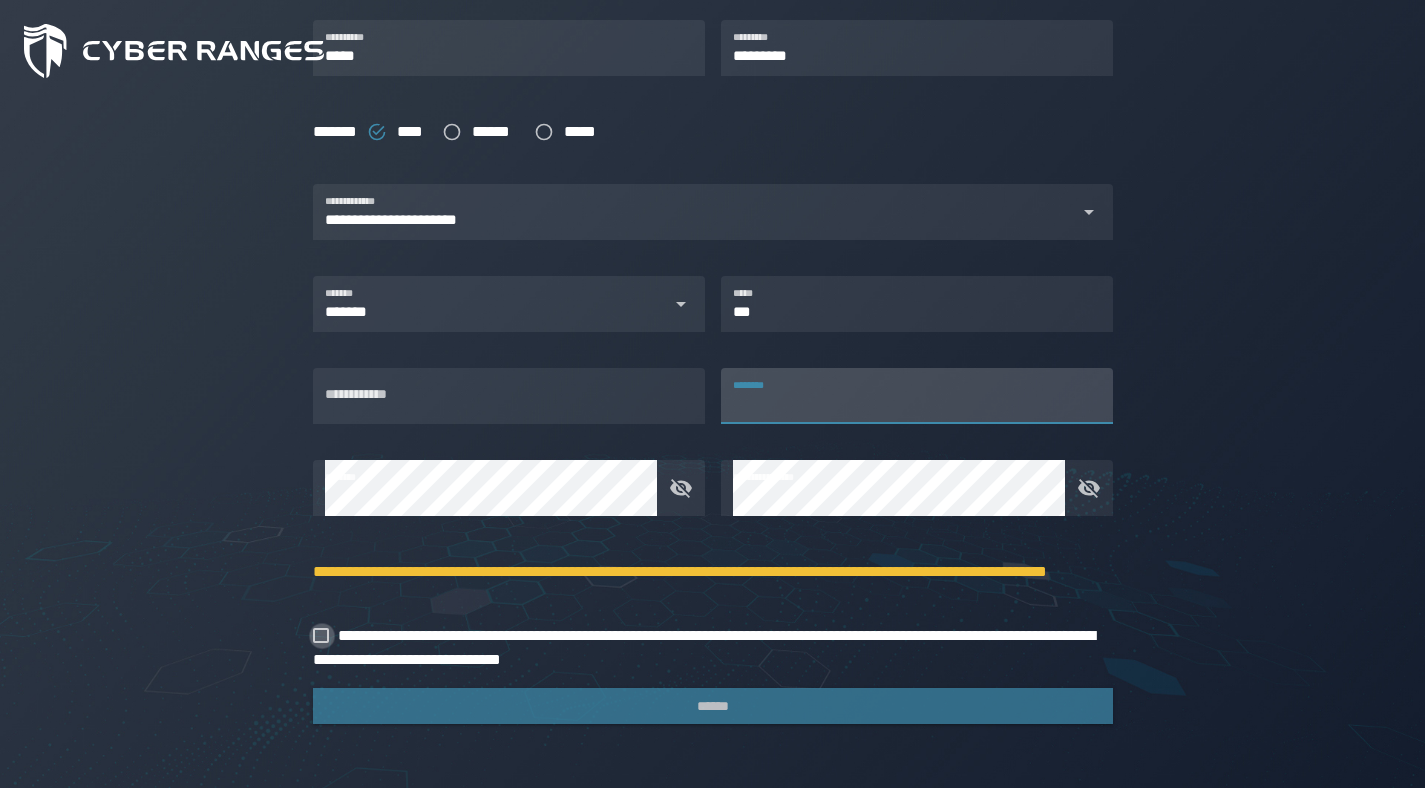 click 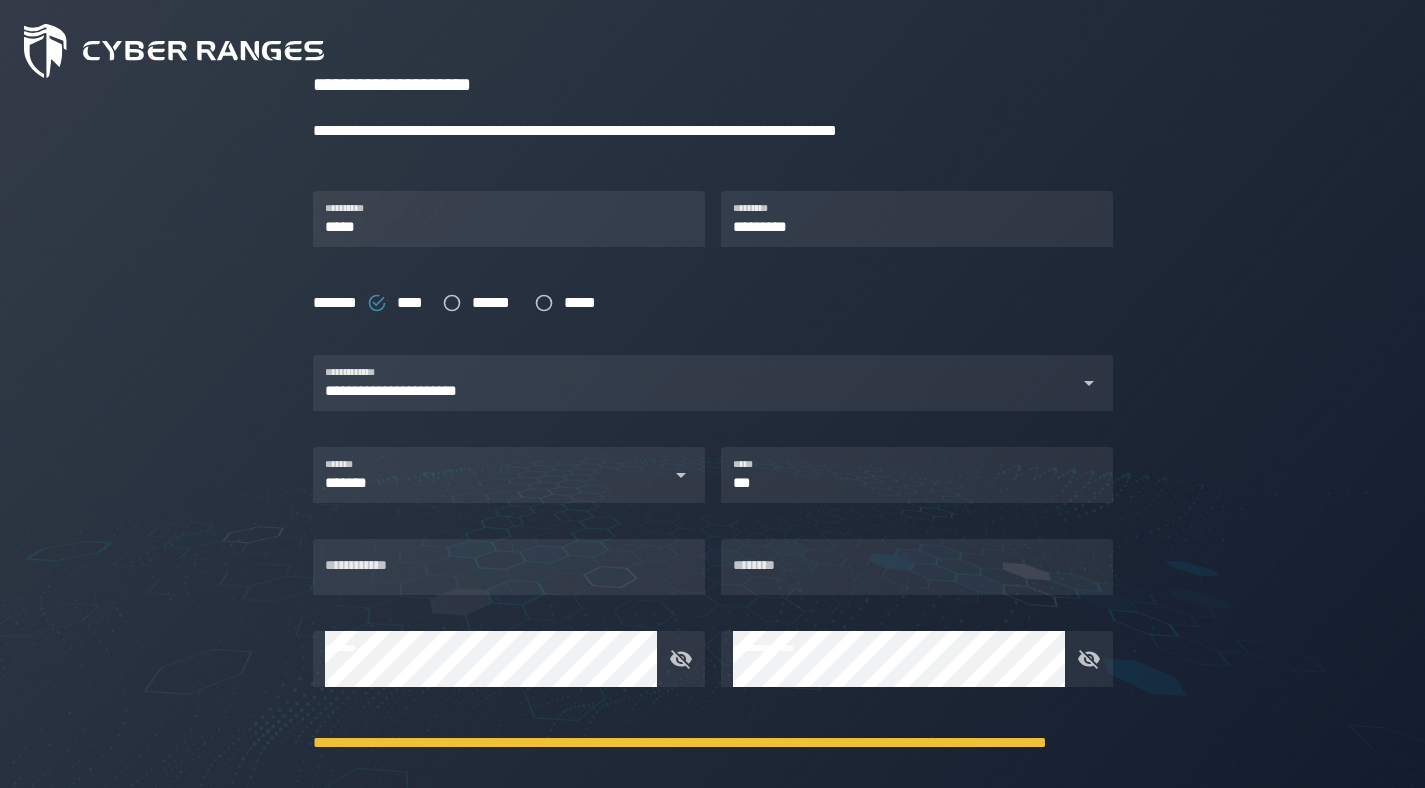 scroll, scrollTop: 441, scrollLeft: 0, axis: vertical 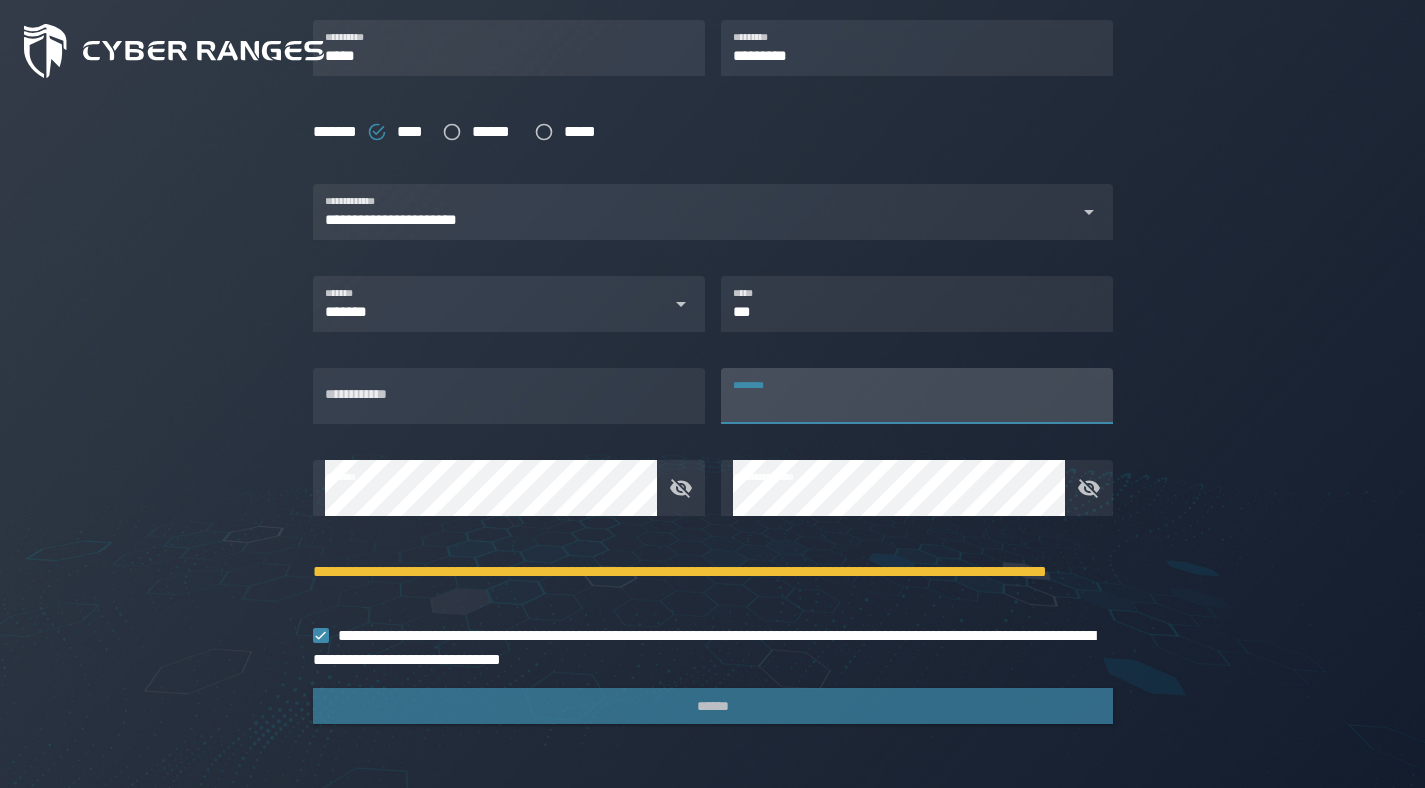 click on "********" at bounding box center (917, 396) 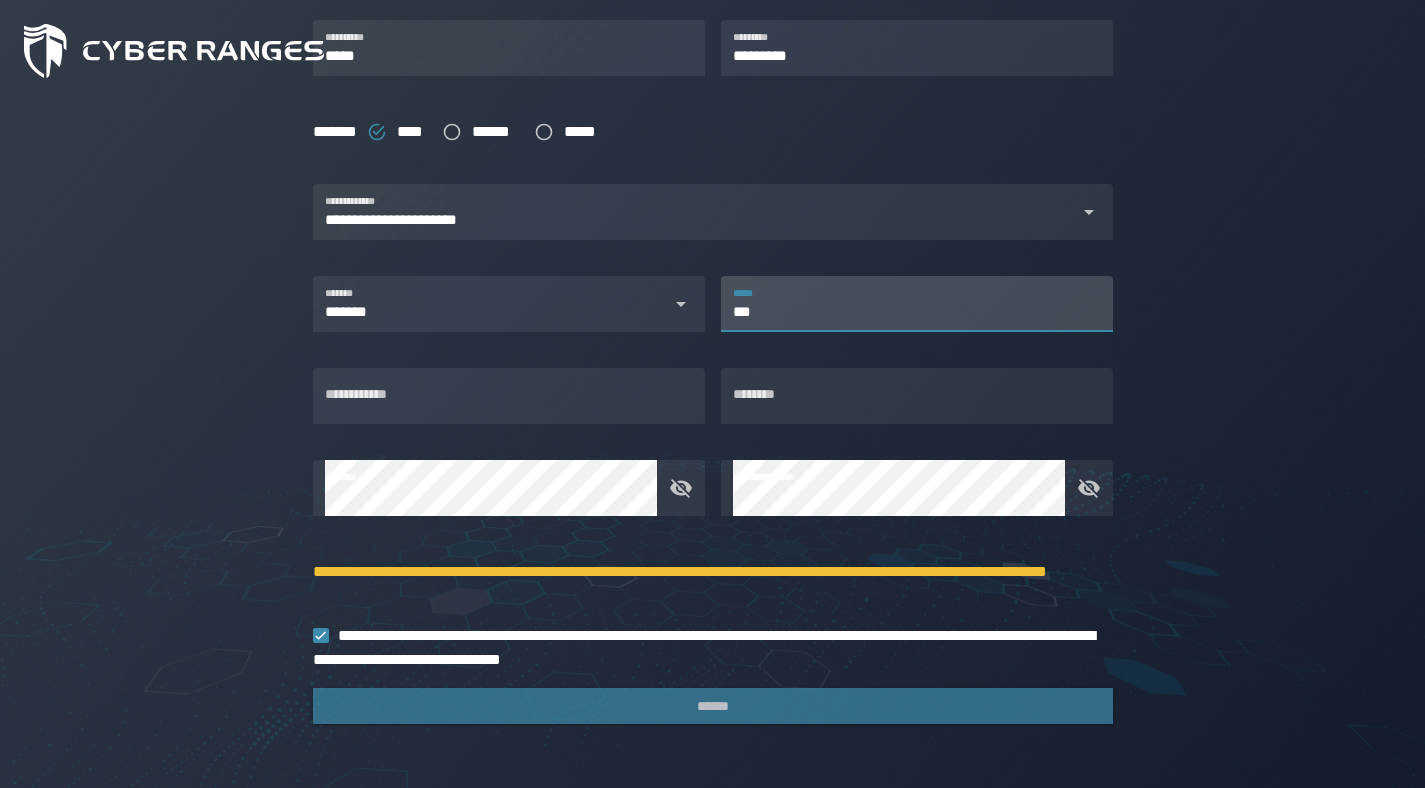 click on "***" at bounding box center [917, 304] 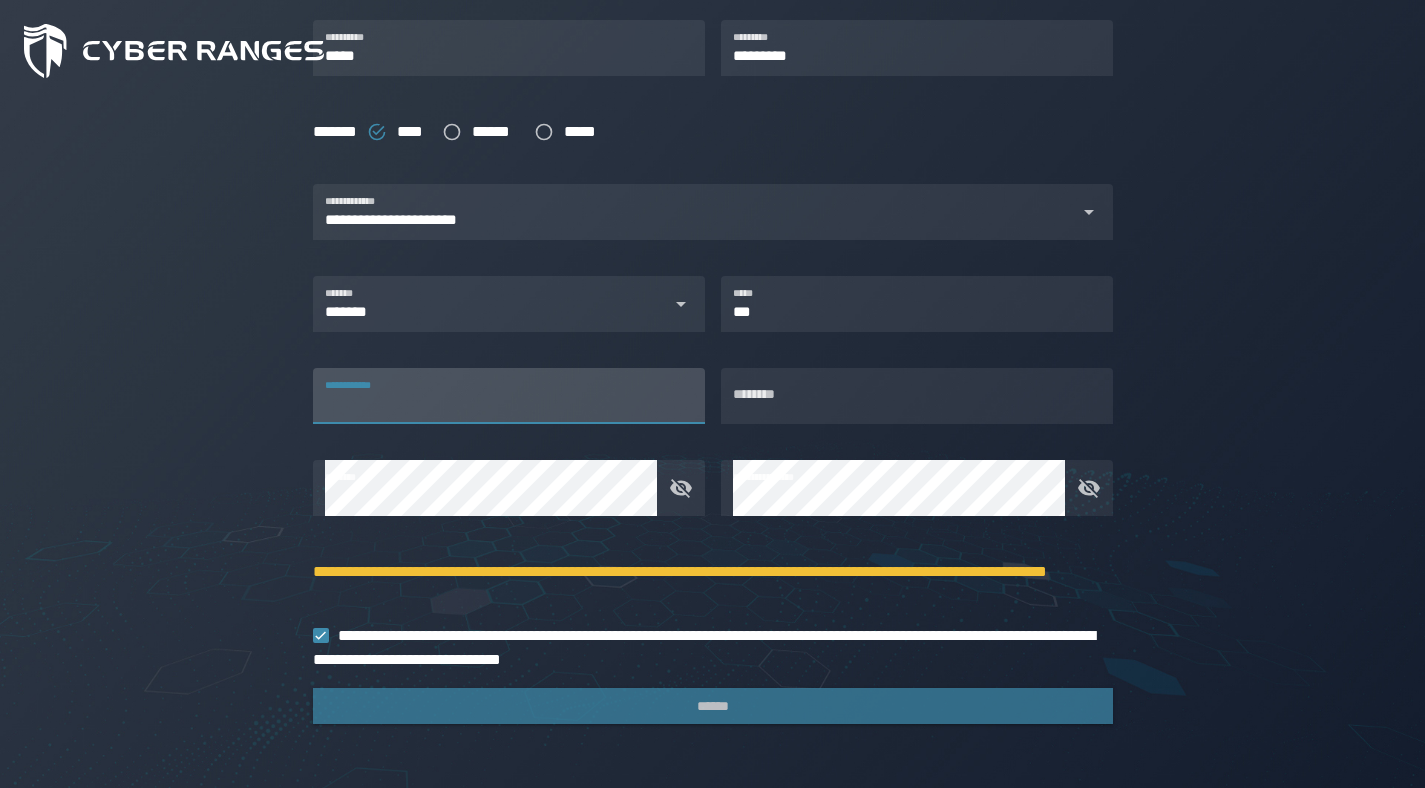 click on "**********" at bounding box center [509, 396] 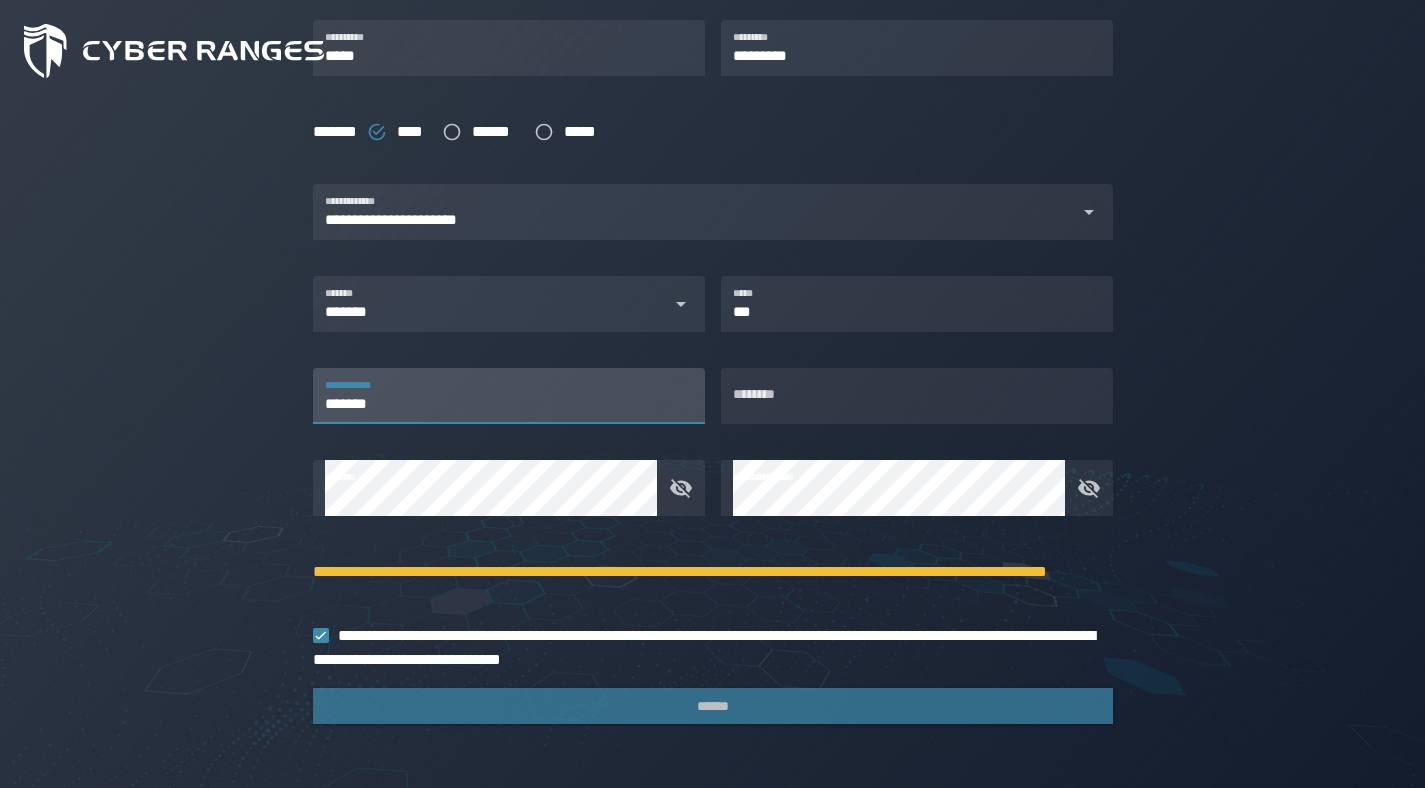 type on "*******" 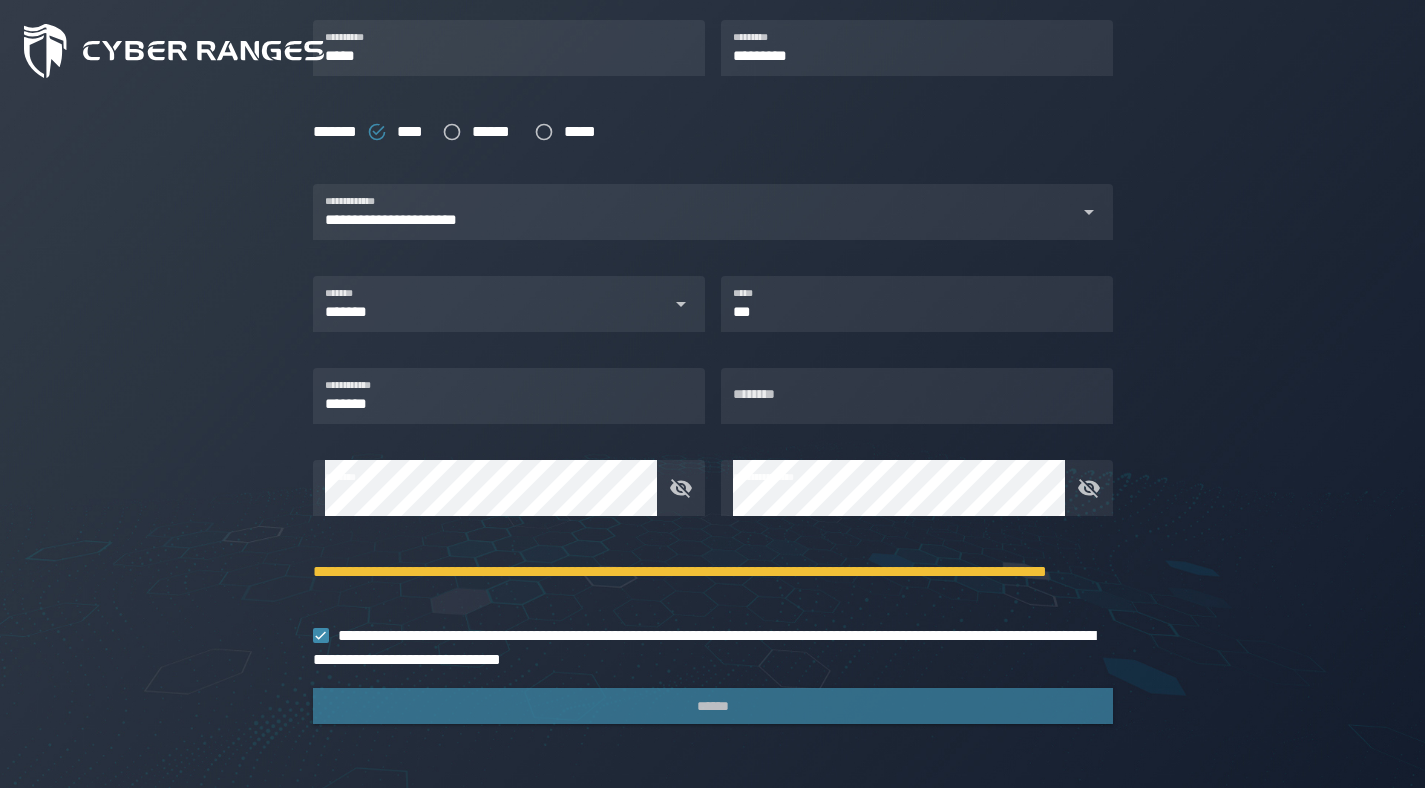 click on "[FIRST] [LAST] [NUMBER] [STREET] [CITY] [STATE] [POSTAL_CODE] [COUNTRY] [PHONE] [EMAIL]" 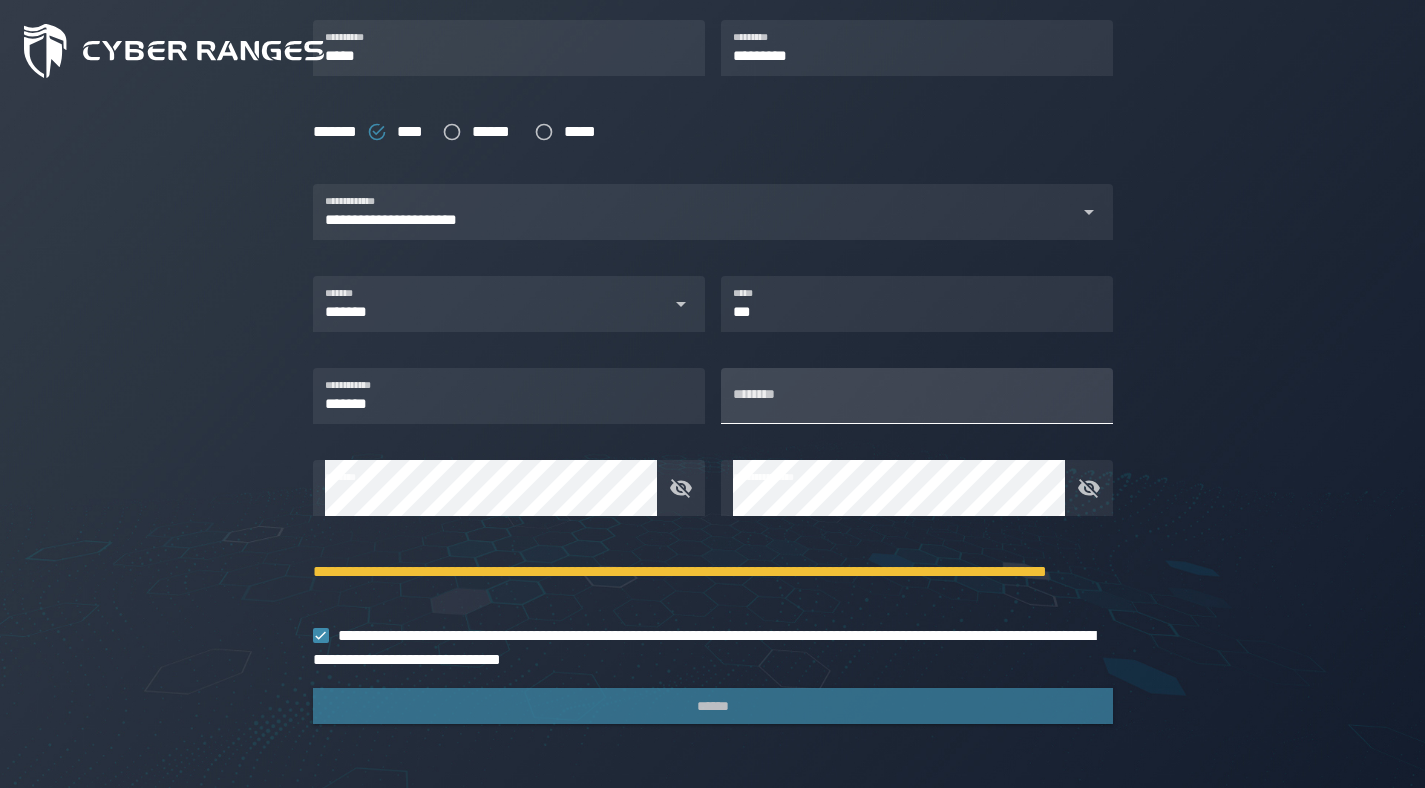click on "********" at bounding box center [917, 396] 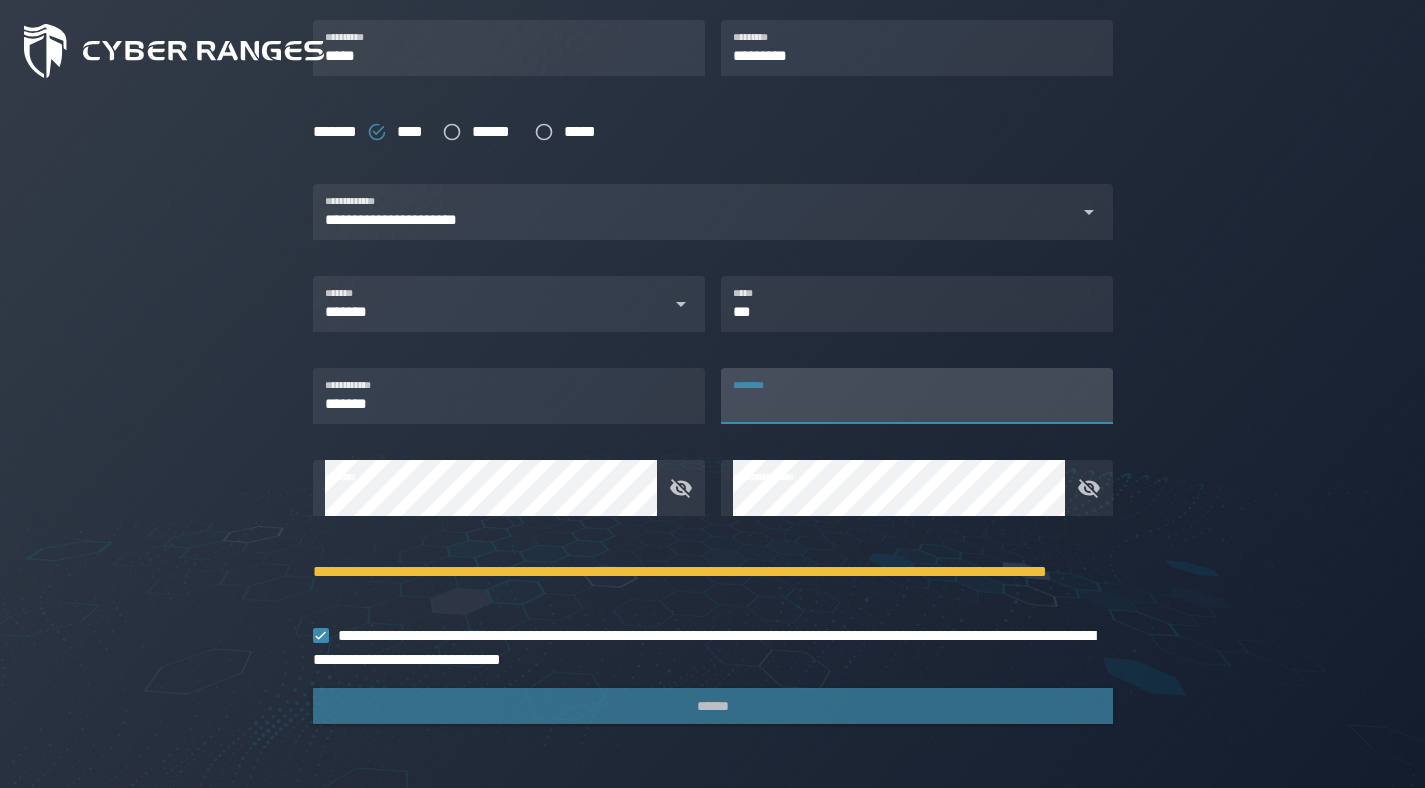 click on "********" at bounding box center [917, 396] 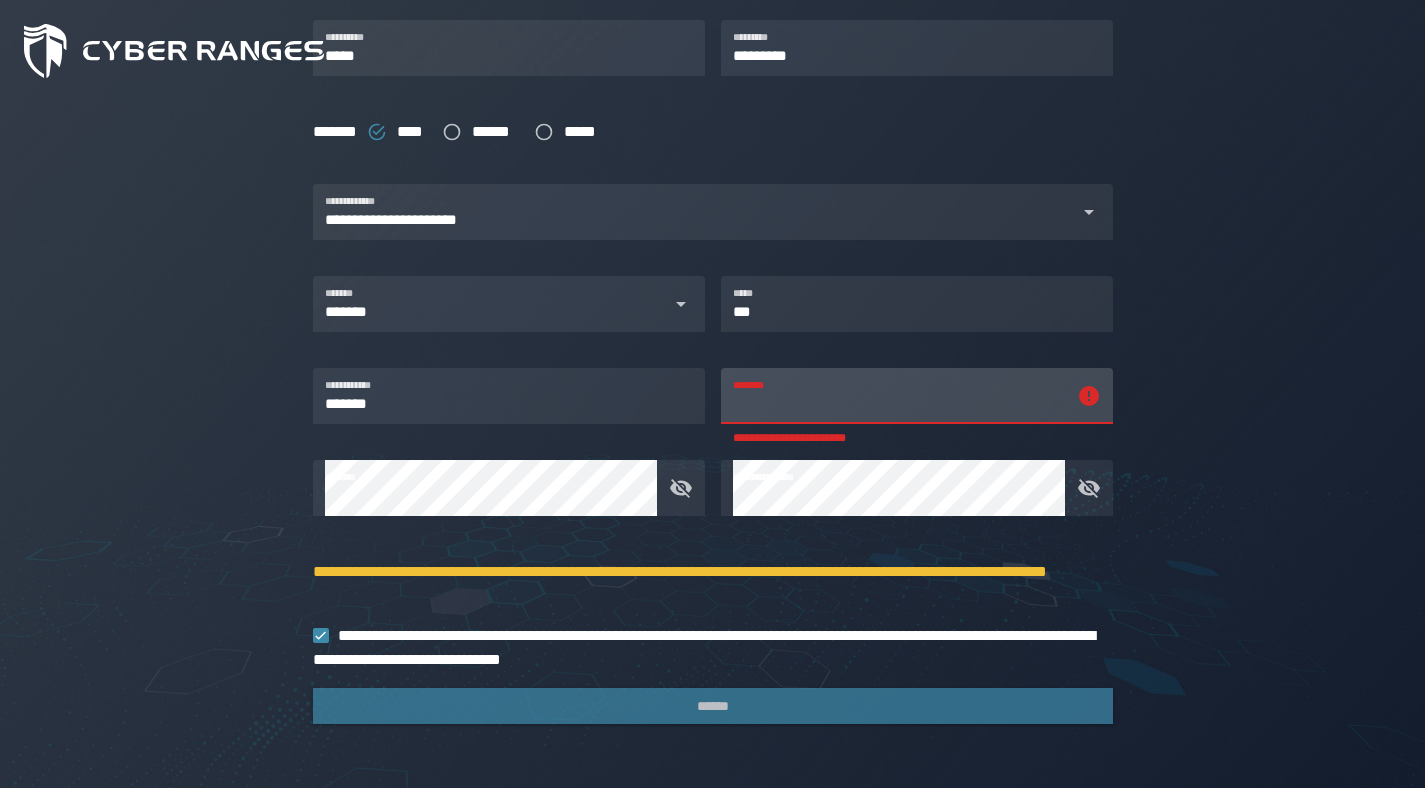 type on "*" 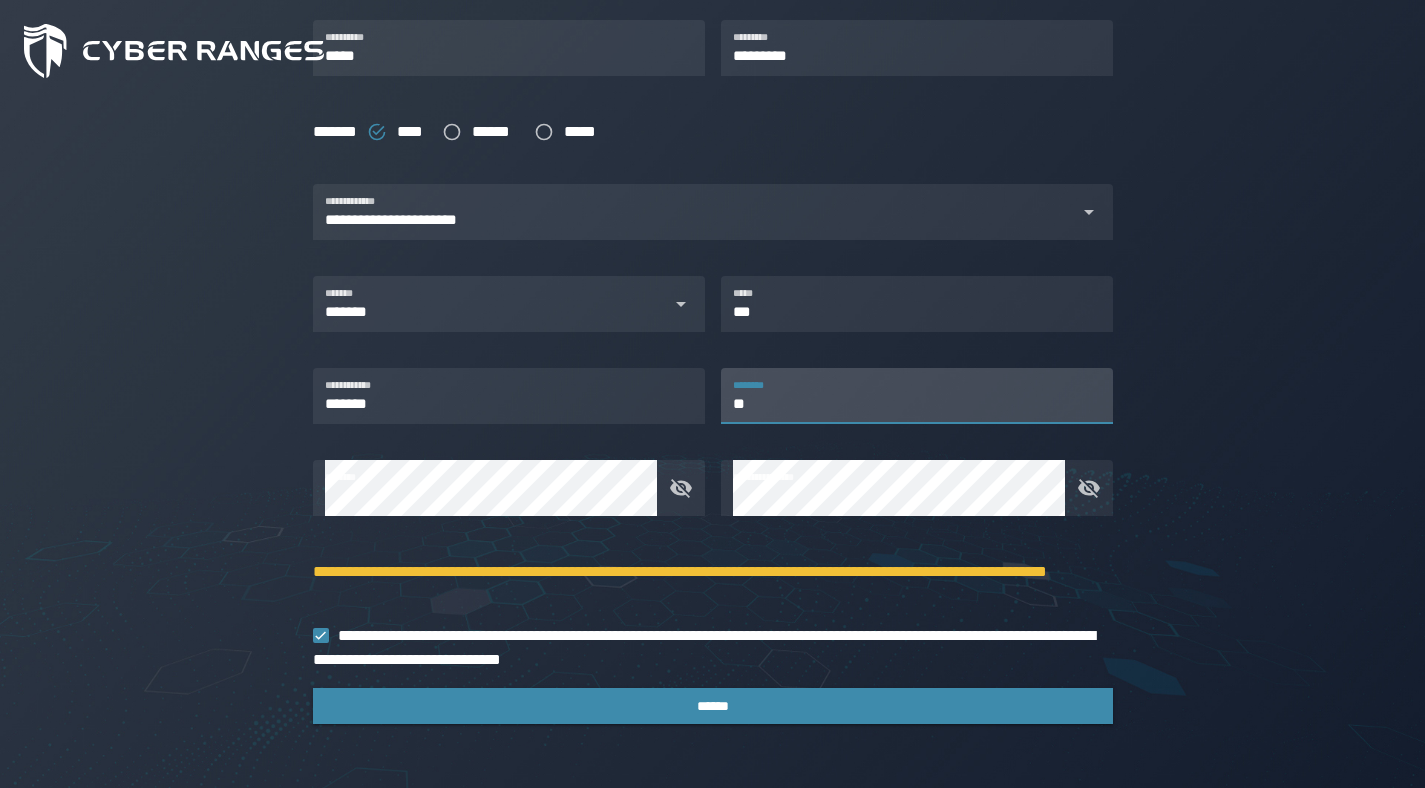 type on "*" 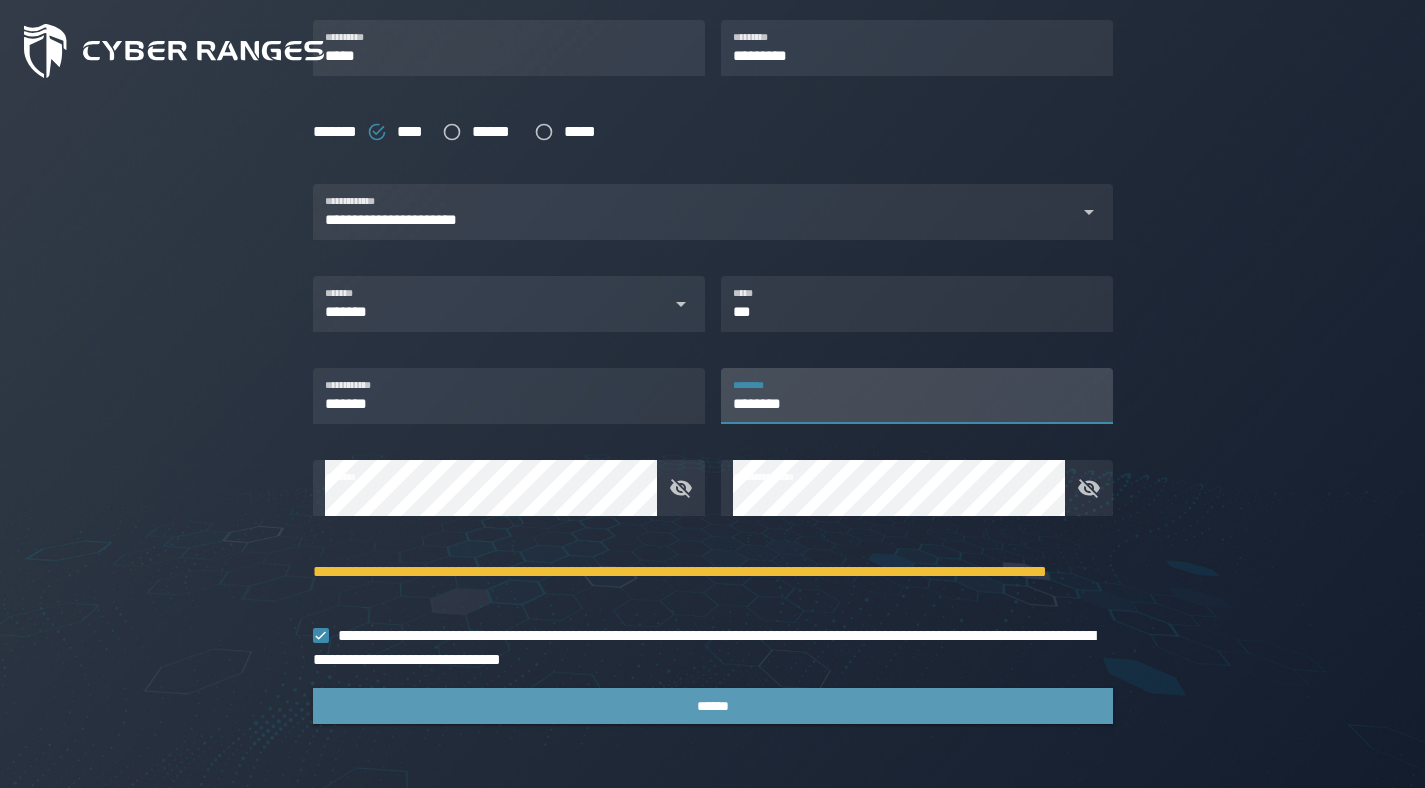 type on "********" 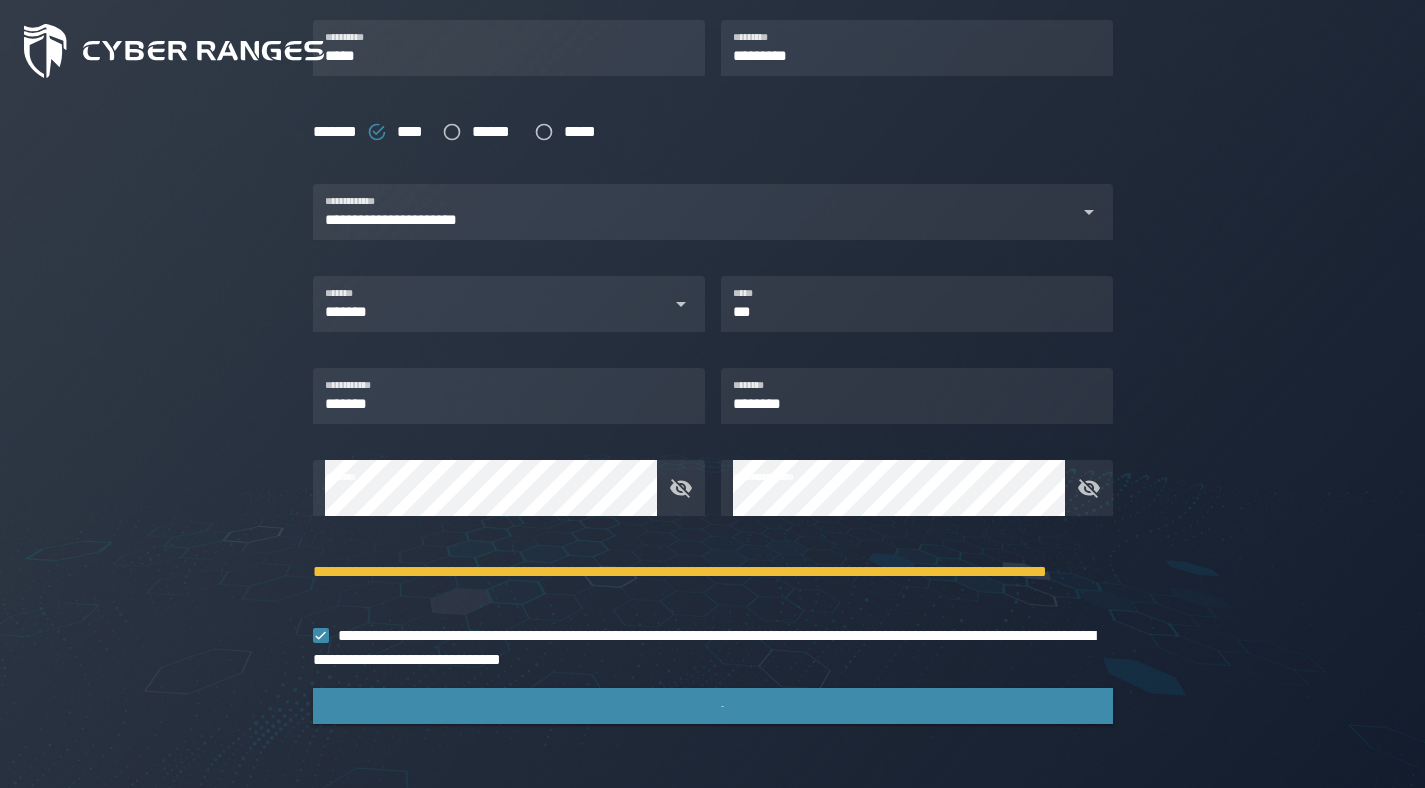 scroll, scrollTop: 0, scrollLeft: 0, axis: both 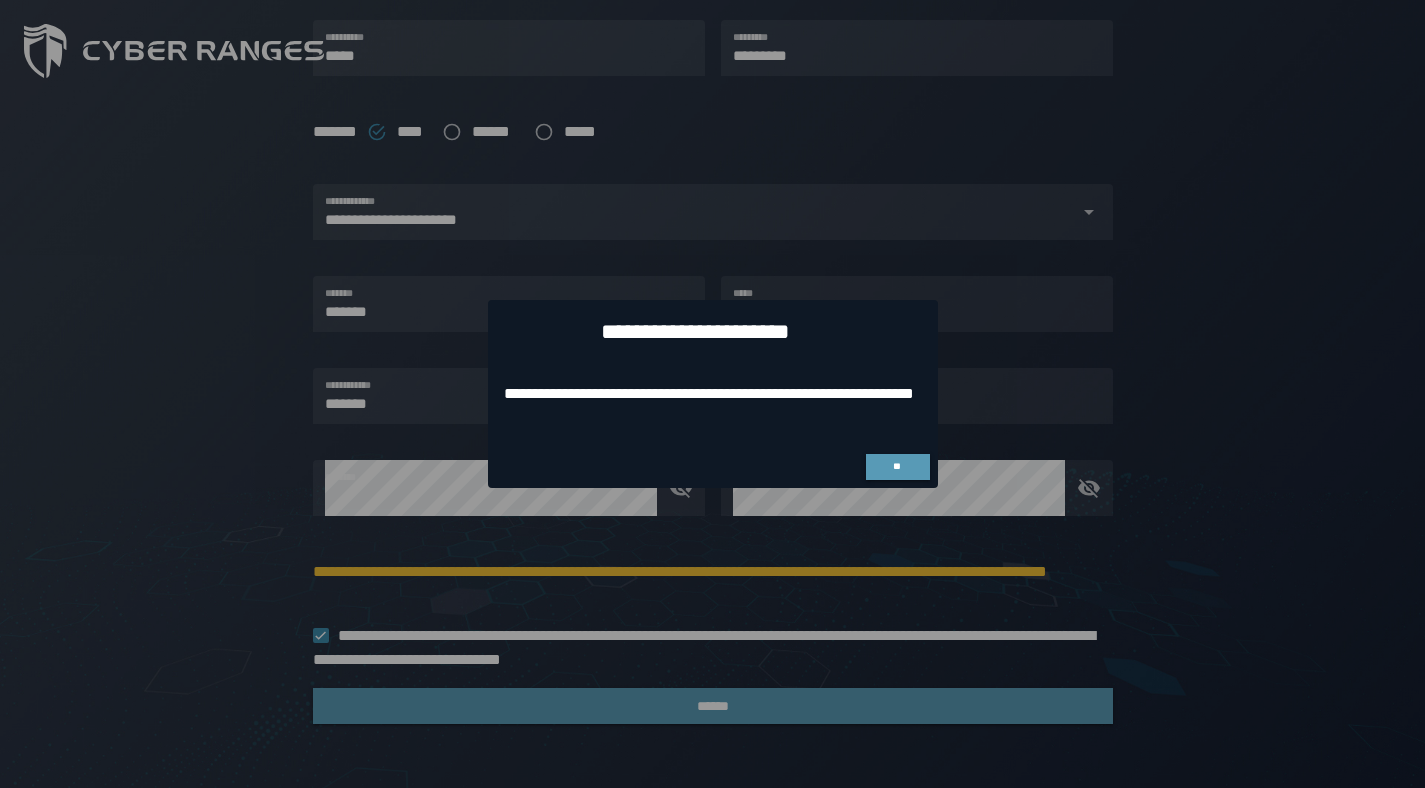 click on "**" at bounding box center [897, 466] 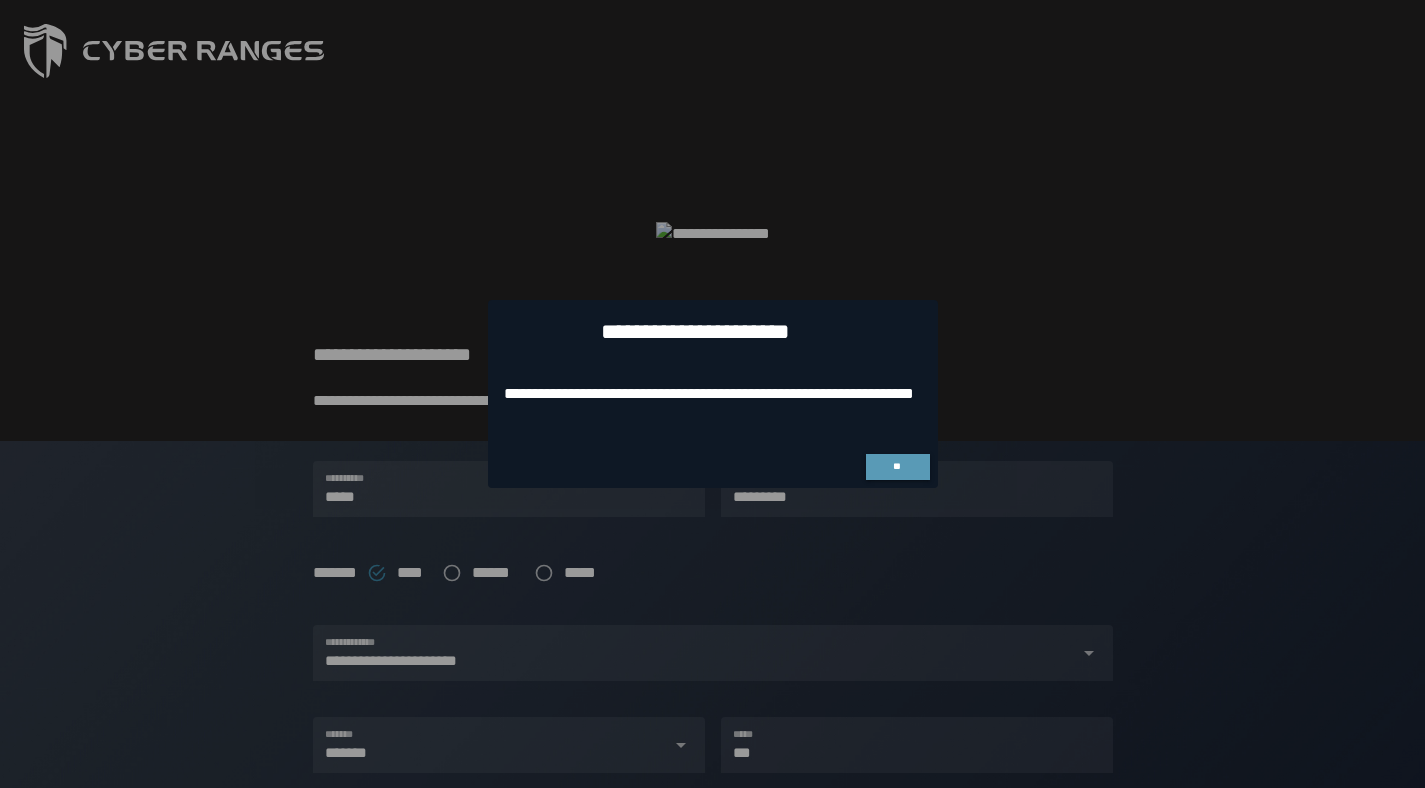 scroll, scrollTop: 441, scrollLeft: 0, axis: vertical 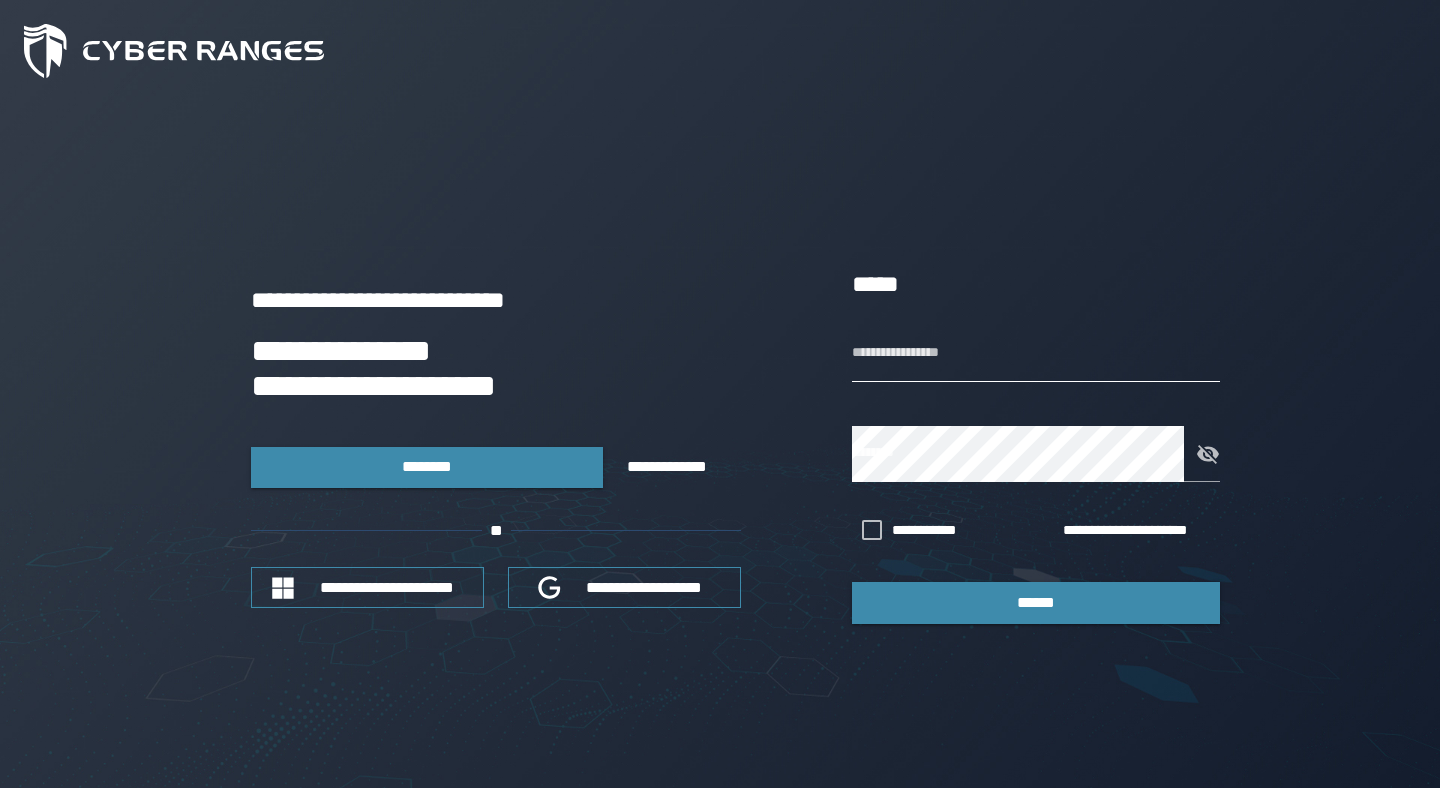 click on "**********" at bounding box center (1036, 354) 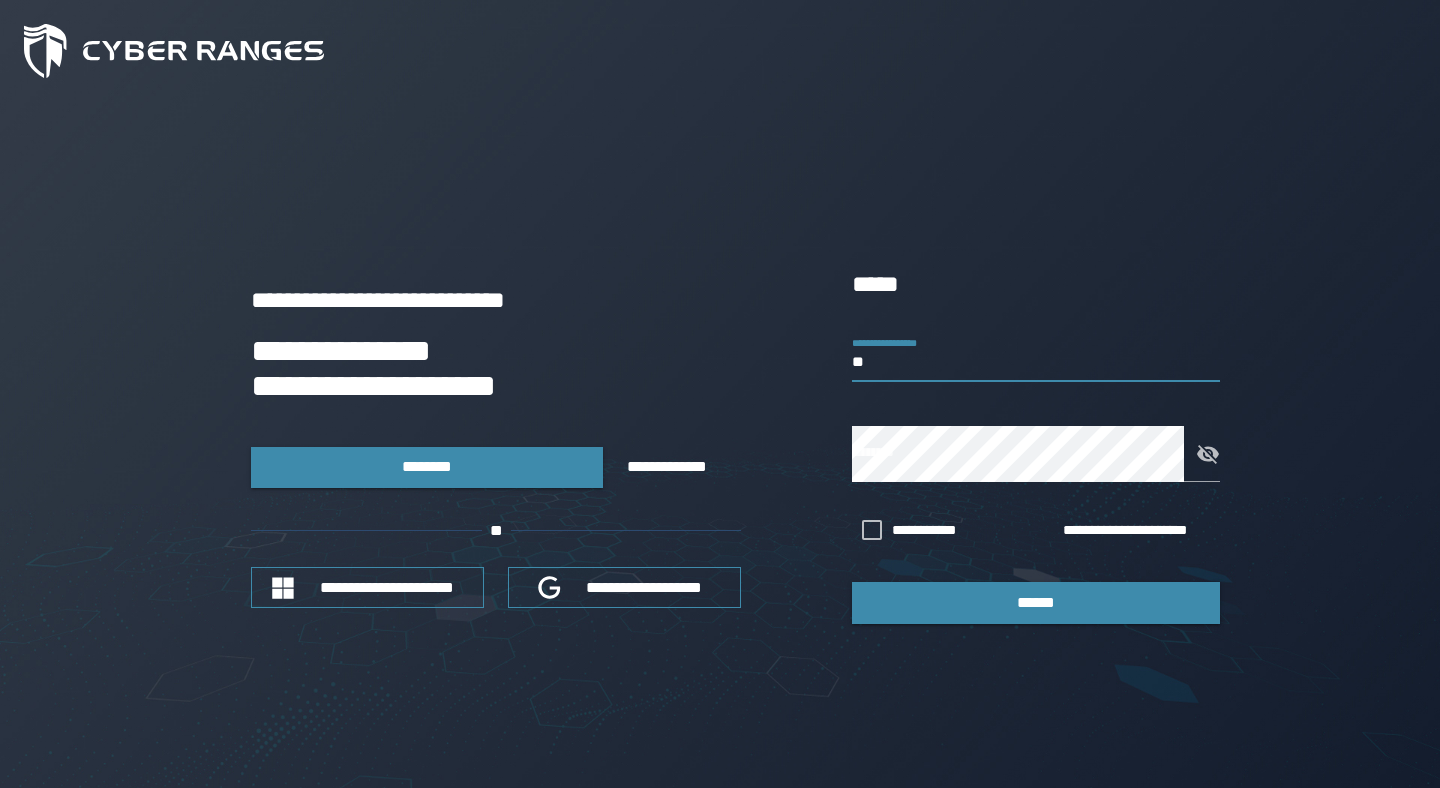 type on "*" 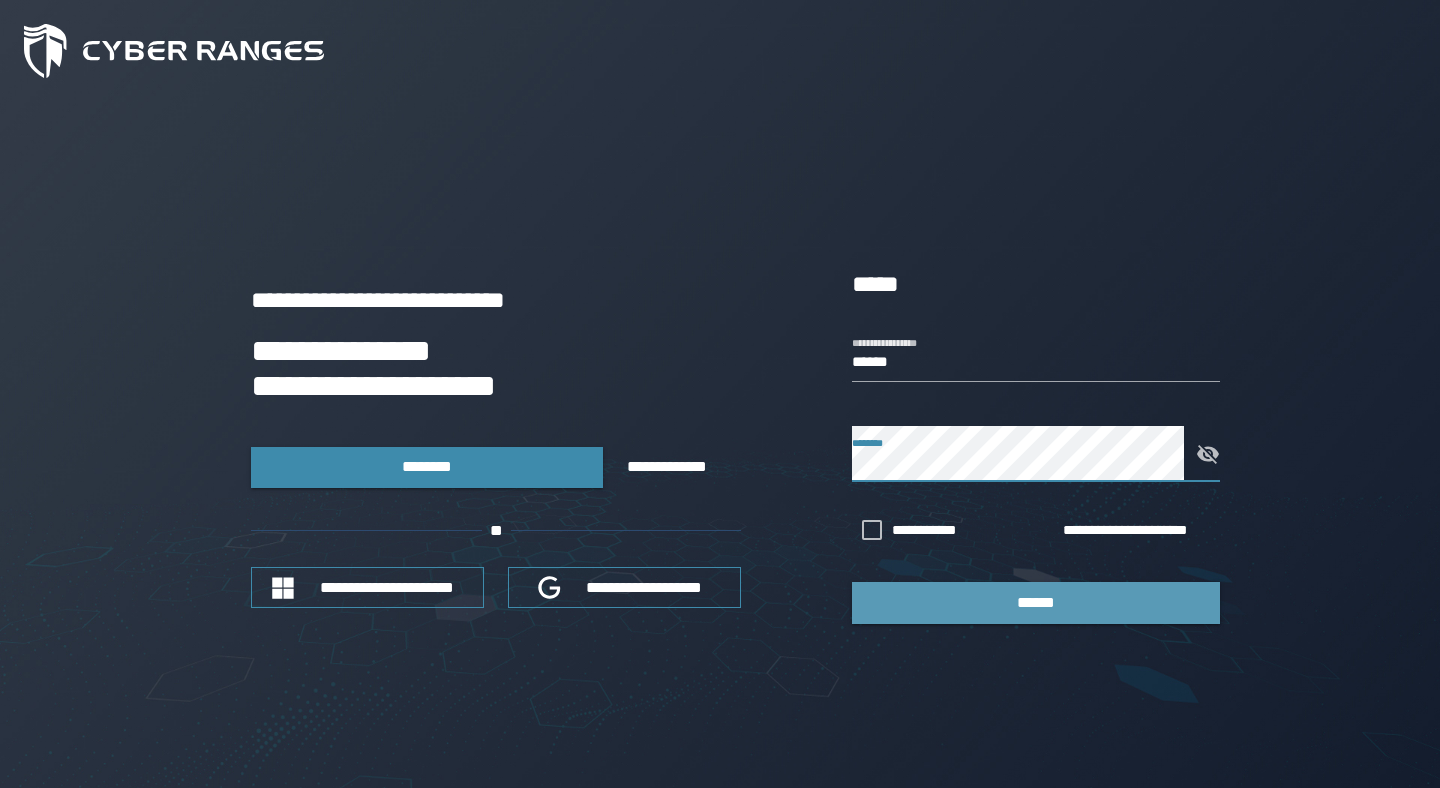 click on "******" at bounding box center (1036, 602) 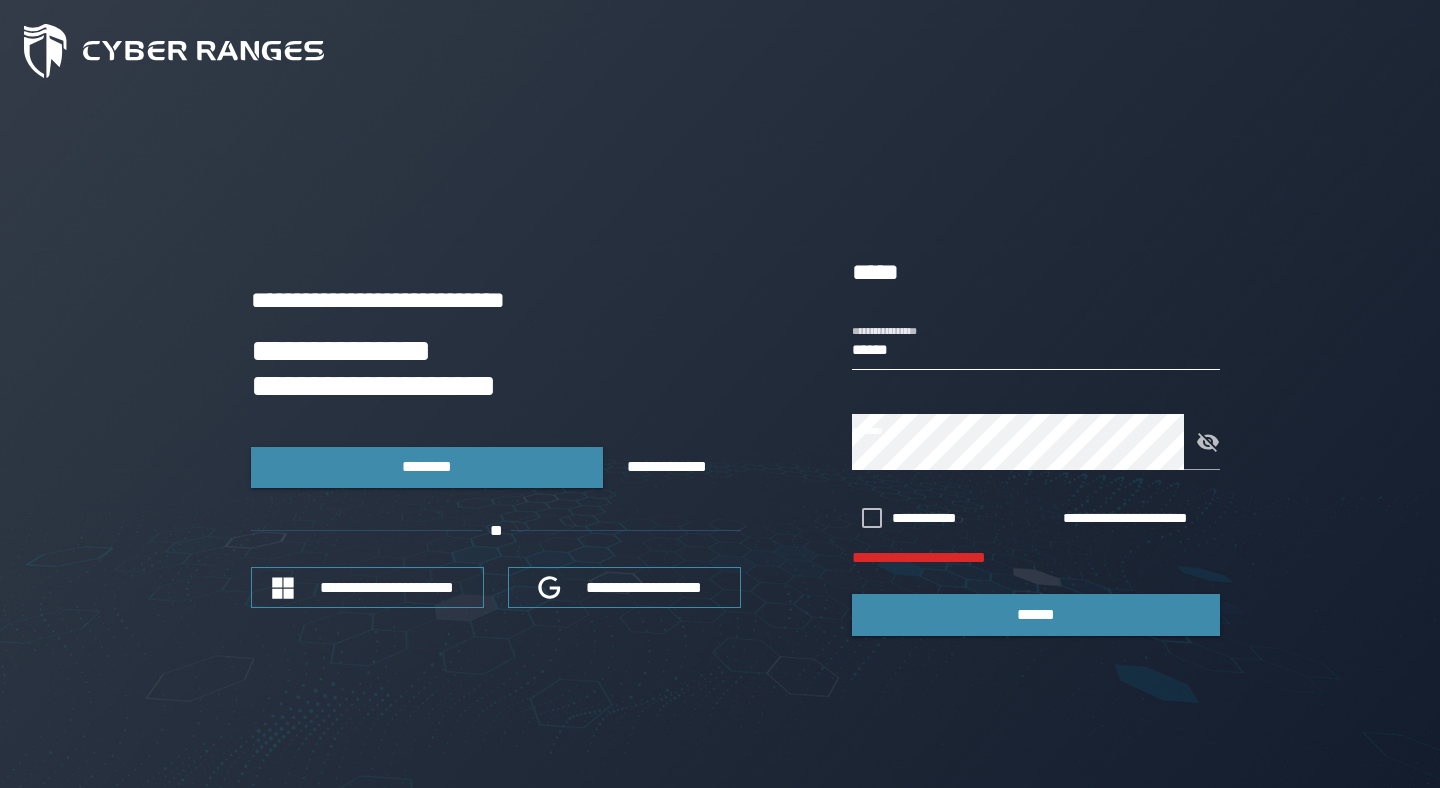 click on "******" at bounding box center [1036, 342] 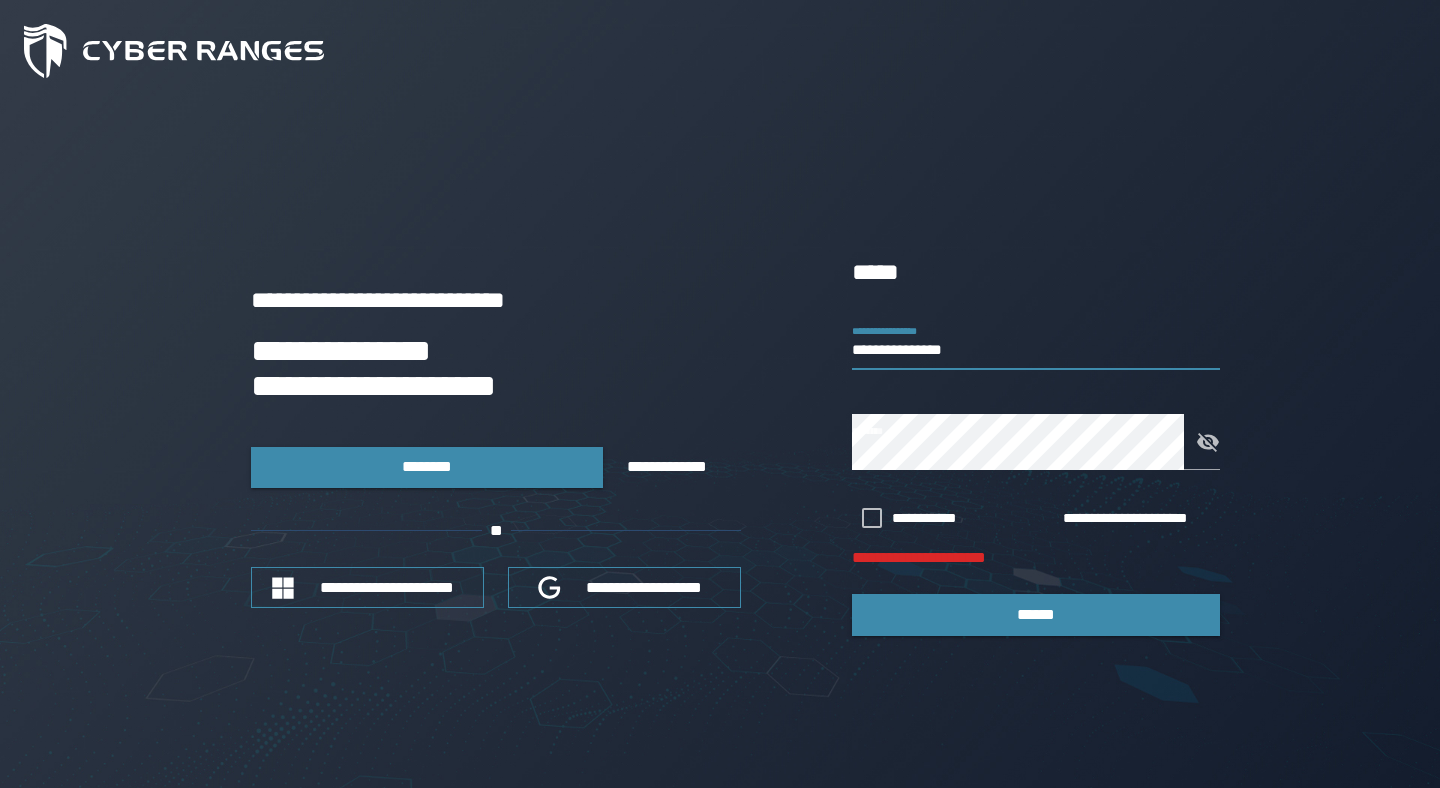 type on "**********" 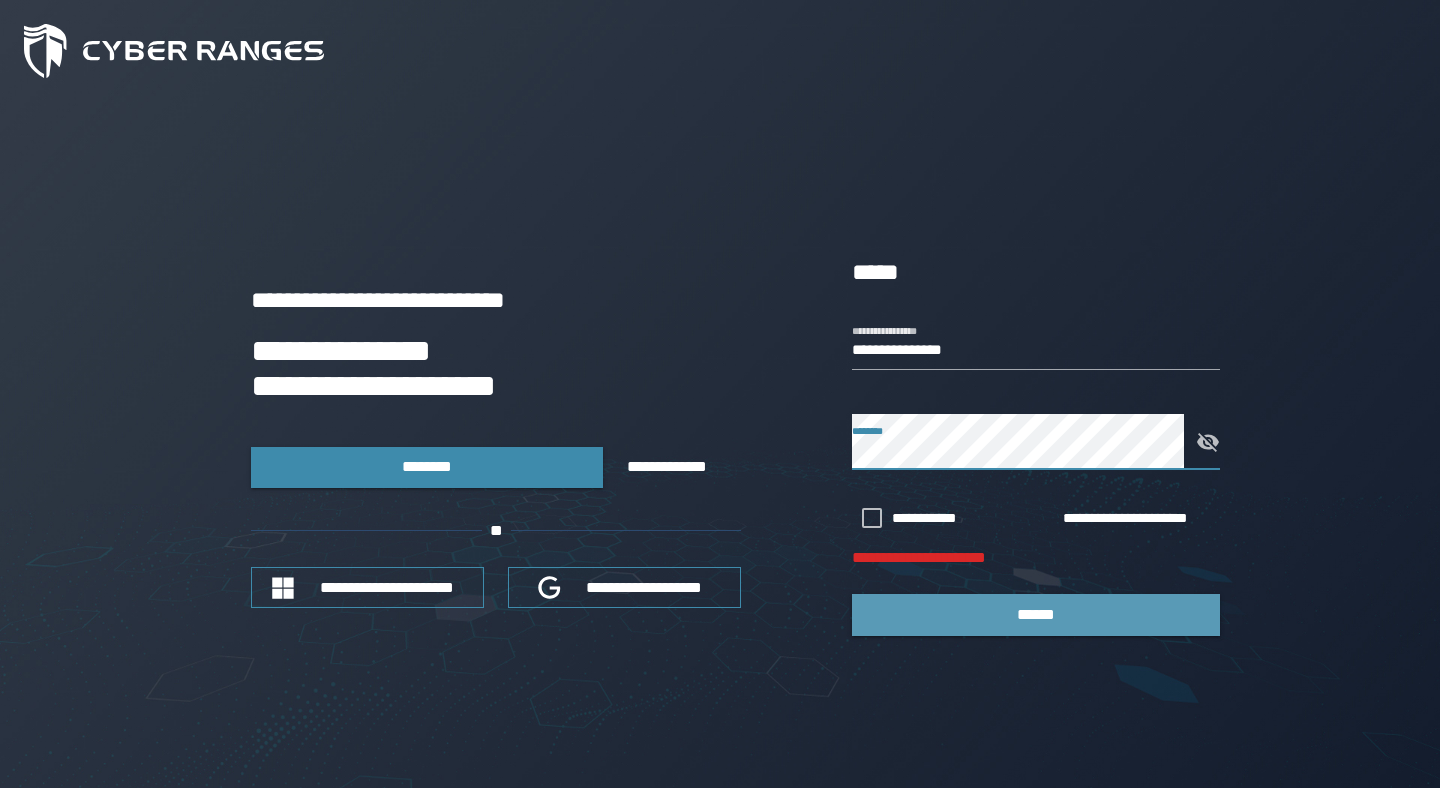 click on "******" at bounding box center (1036, 614) 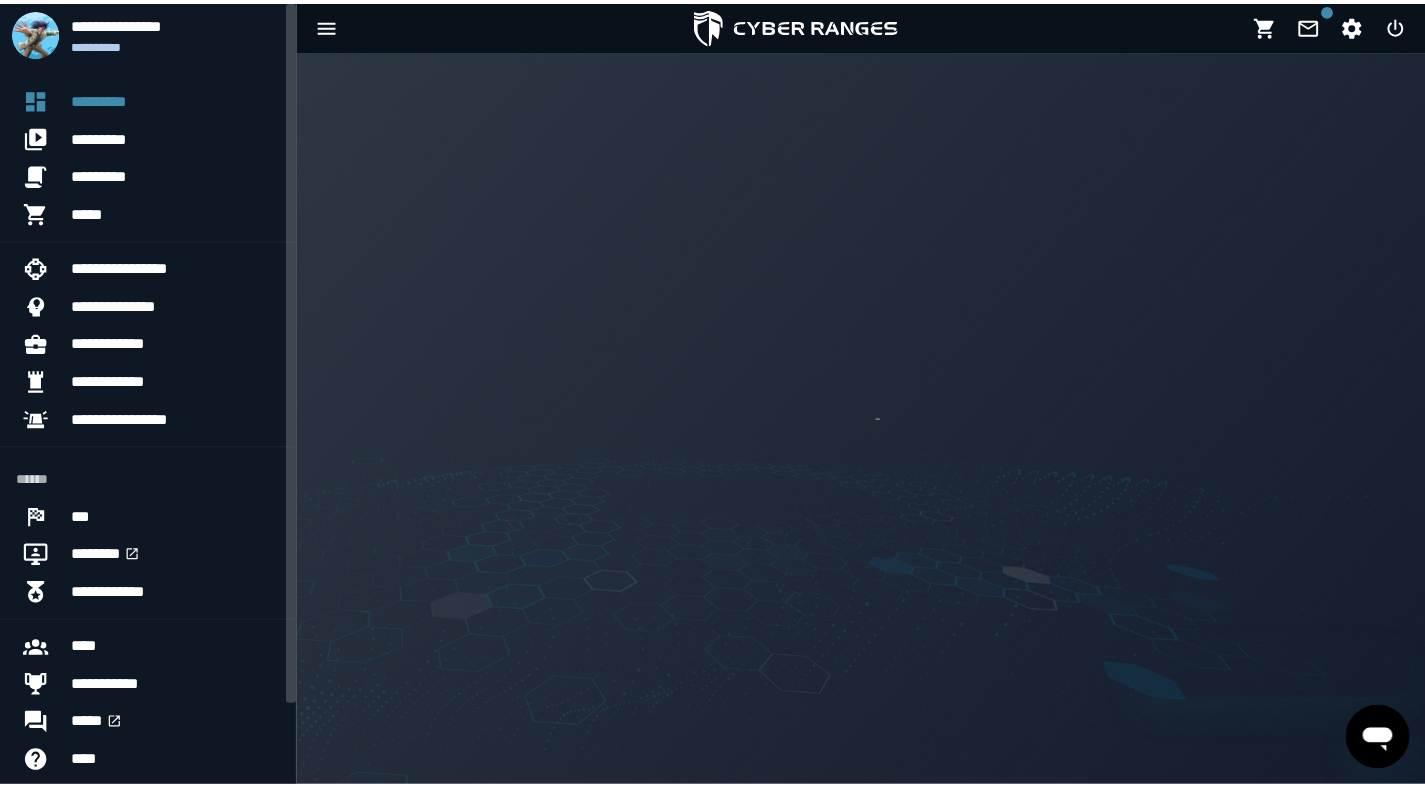 scroll, scrollTop: 0, scrollLeft: 0, axis: both 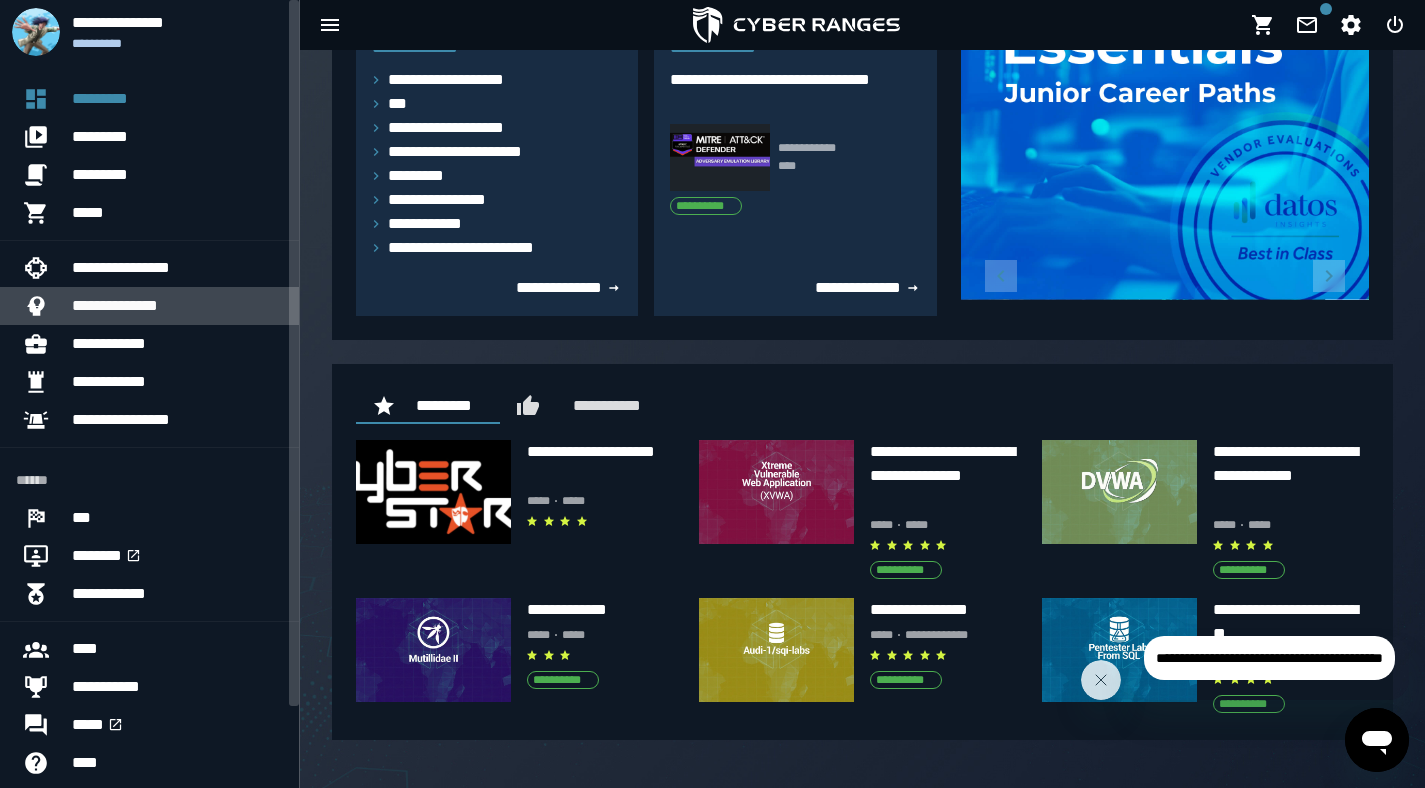 click on "**********" at bounding box center (177, 306) 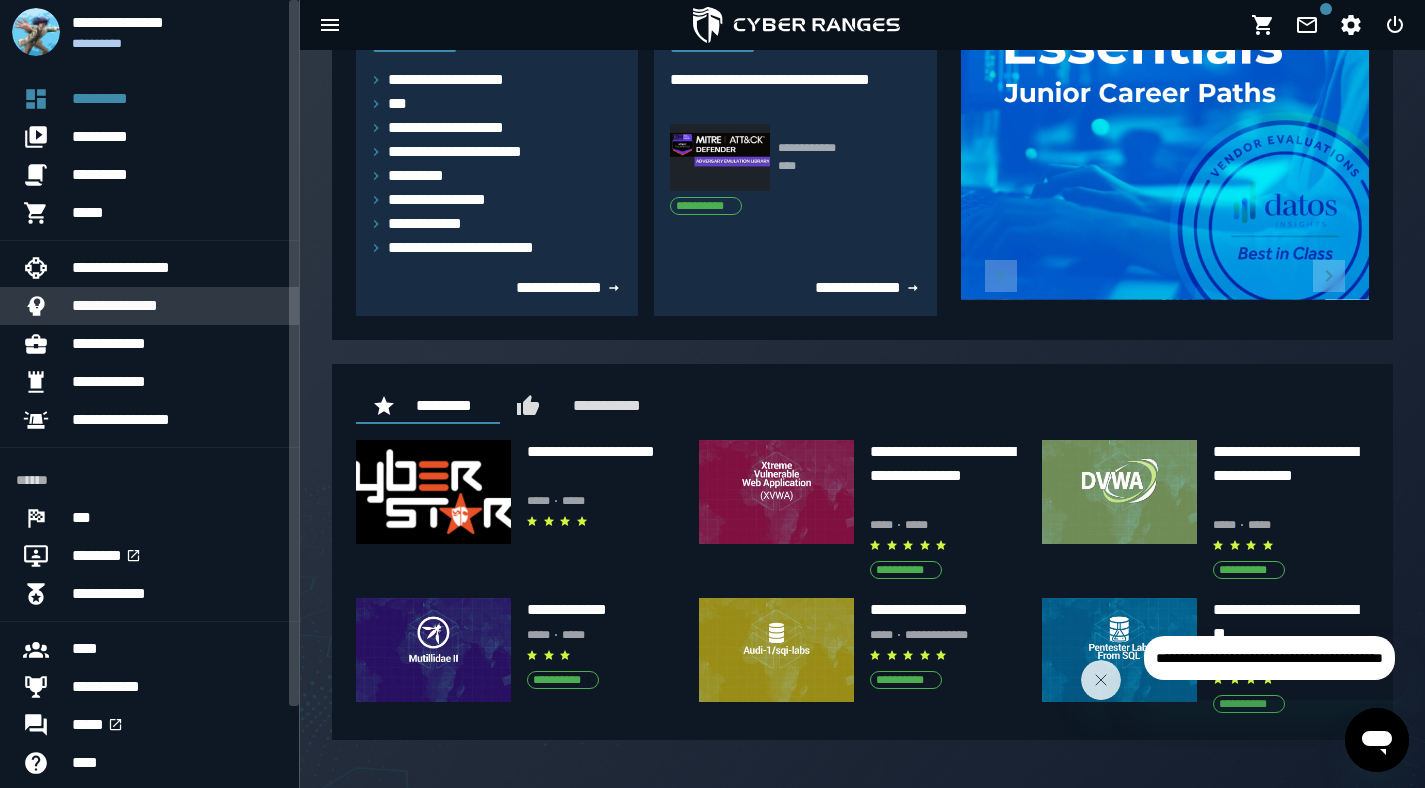scroll, scrollTop: 0, scrollLeft: 0, axis: both 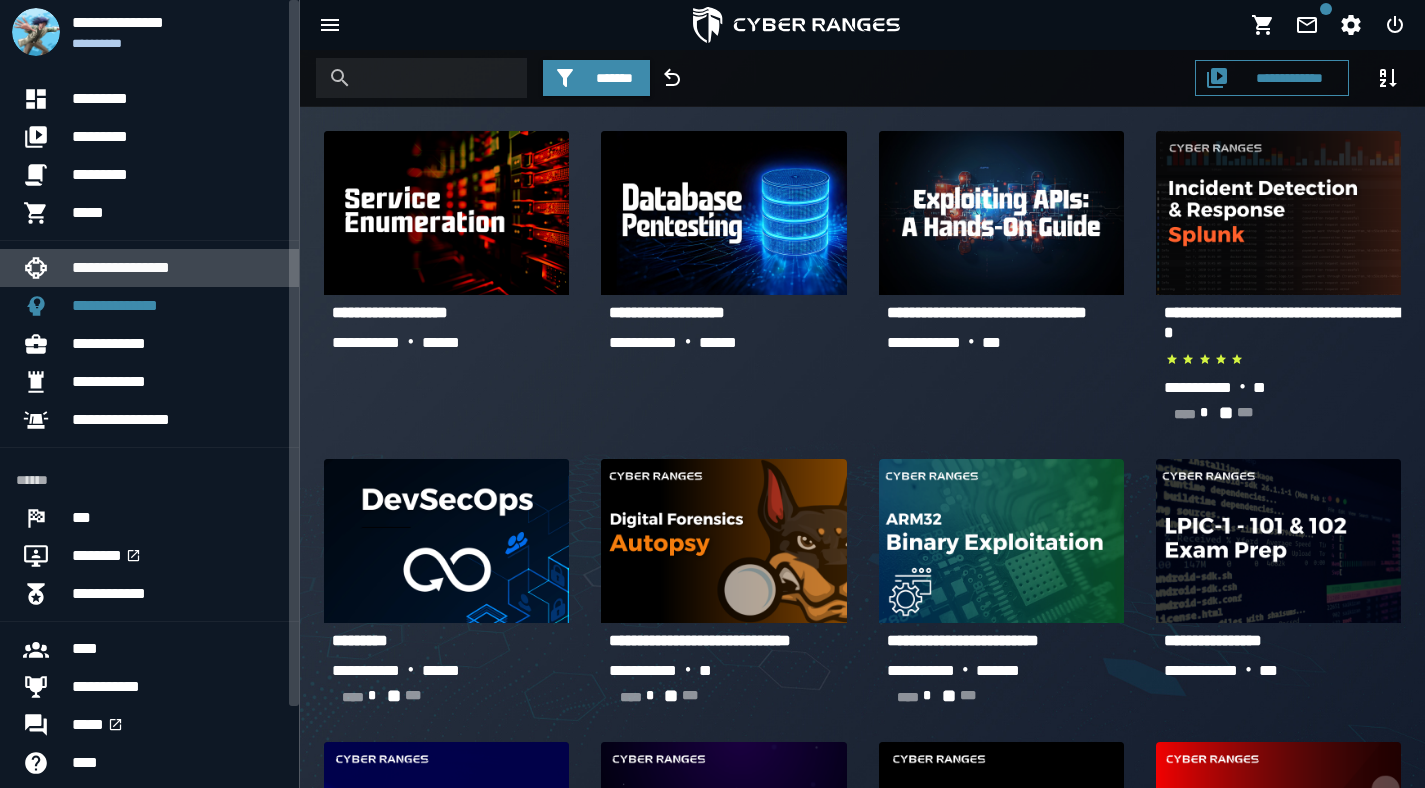 click on "**********" at bounding box center (177, 268) 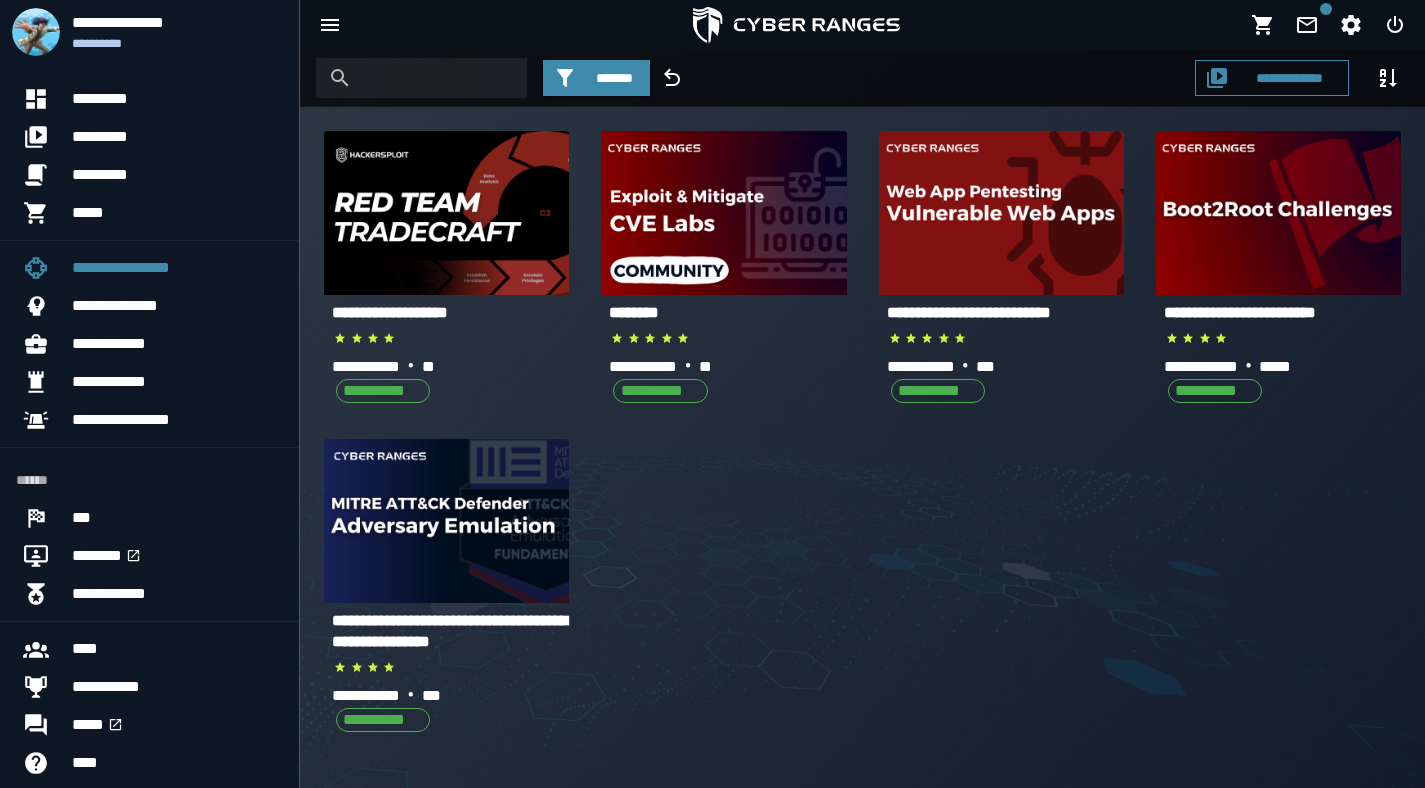 click on "**********" 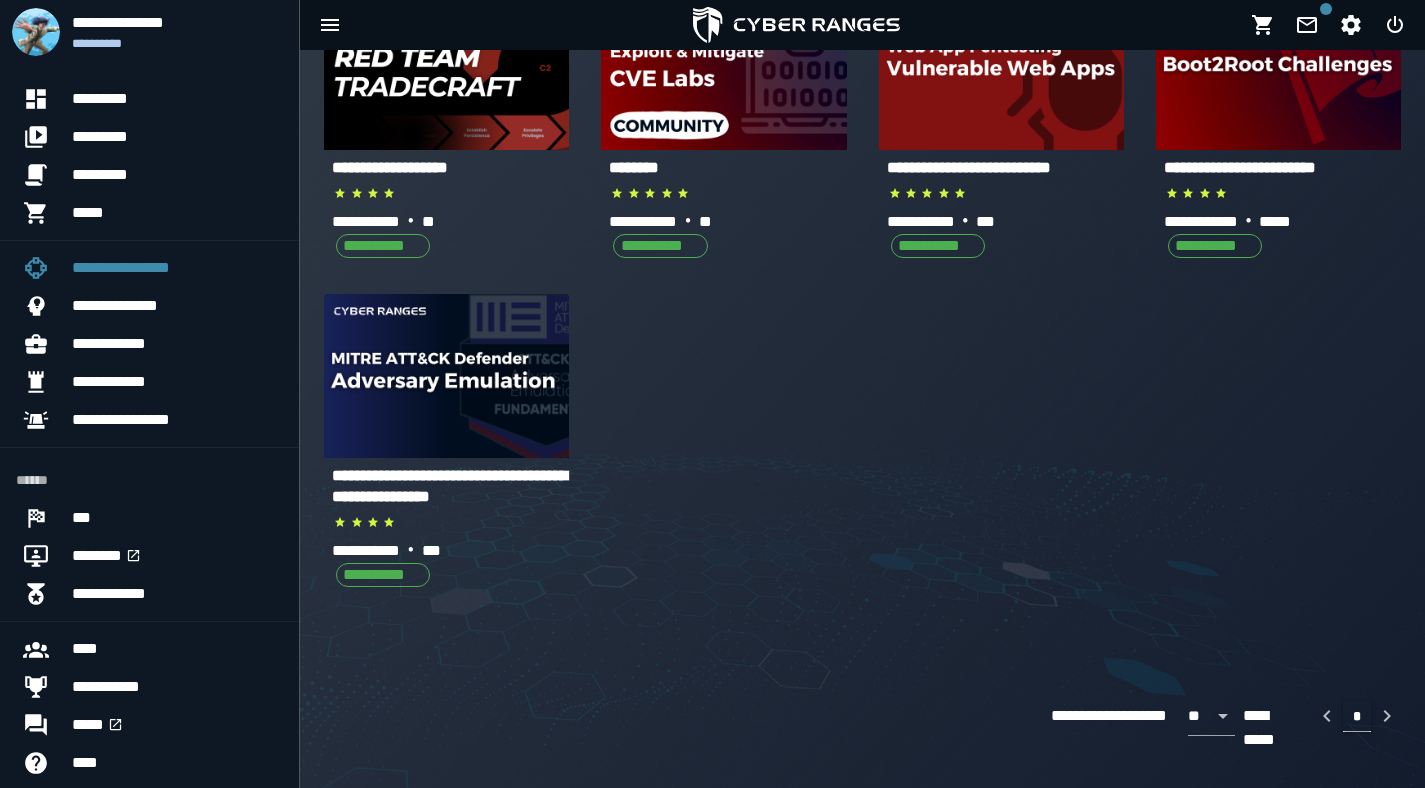 scroll, scrollTop: 0, scrollLeft: 0, axis: both 